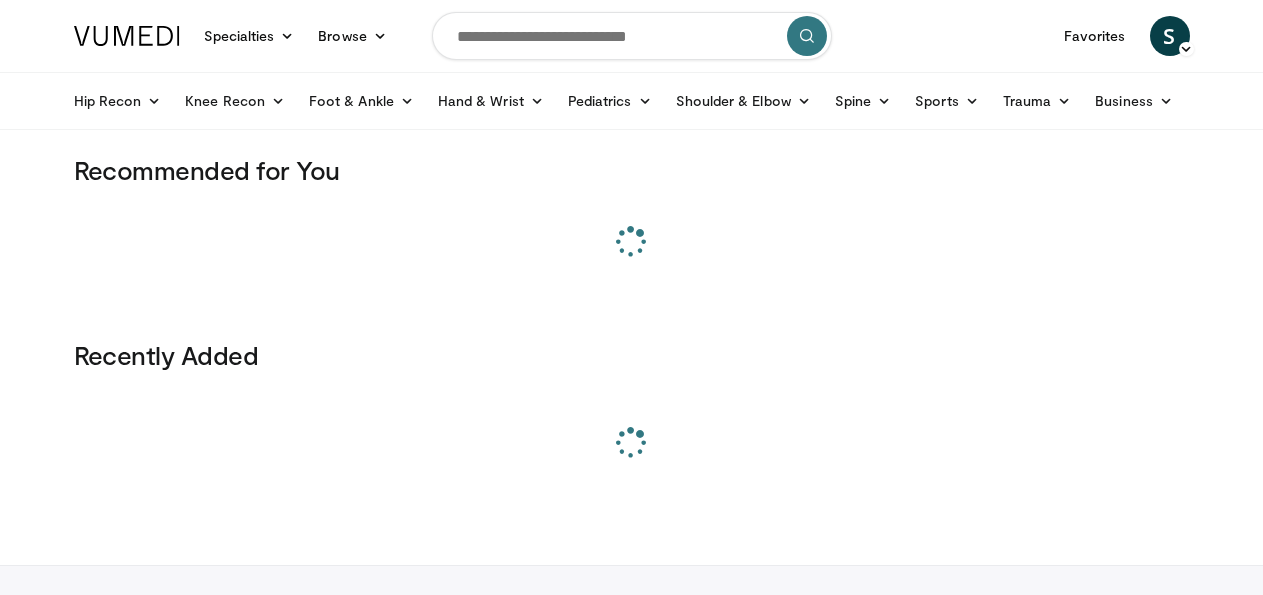 scroll, scrollTop: 0, scrollLeft: 0, axis: both 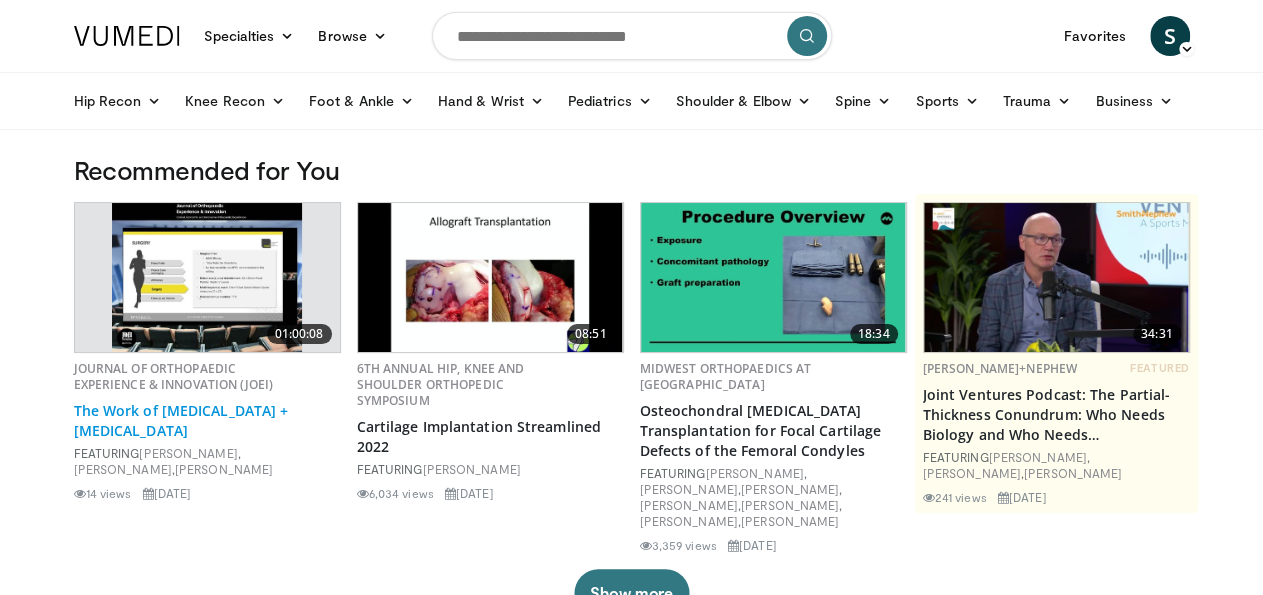 click on "The Work of [MEDICAL_DATA] + [MEDICAL_DATA]" at bounding box center [207, 421] 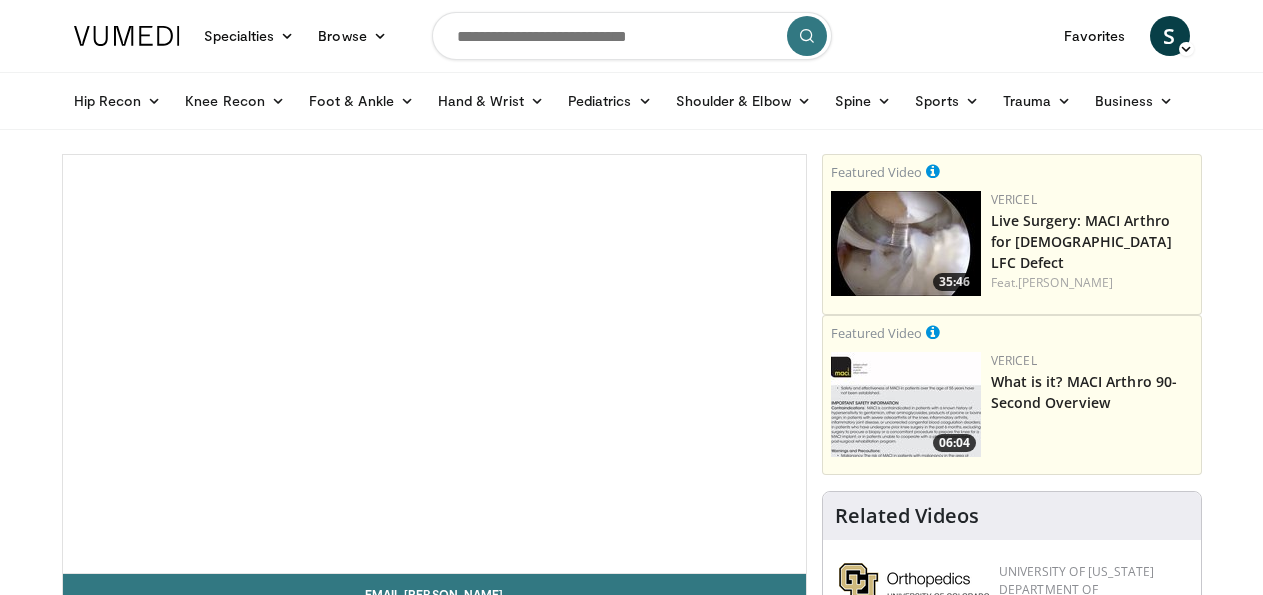 scroll, scrollTop: 0, scrollLeft: 0, axis: both 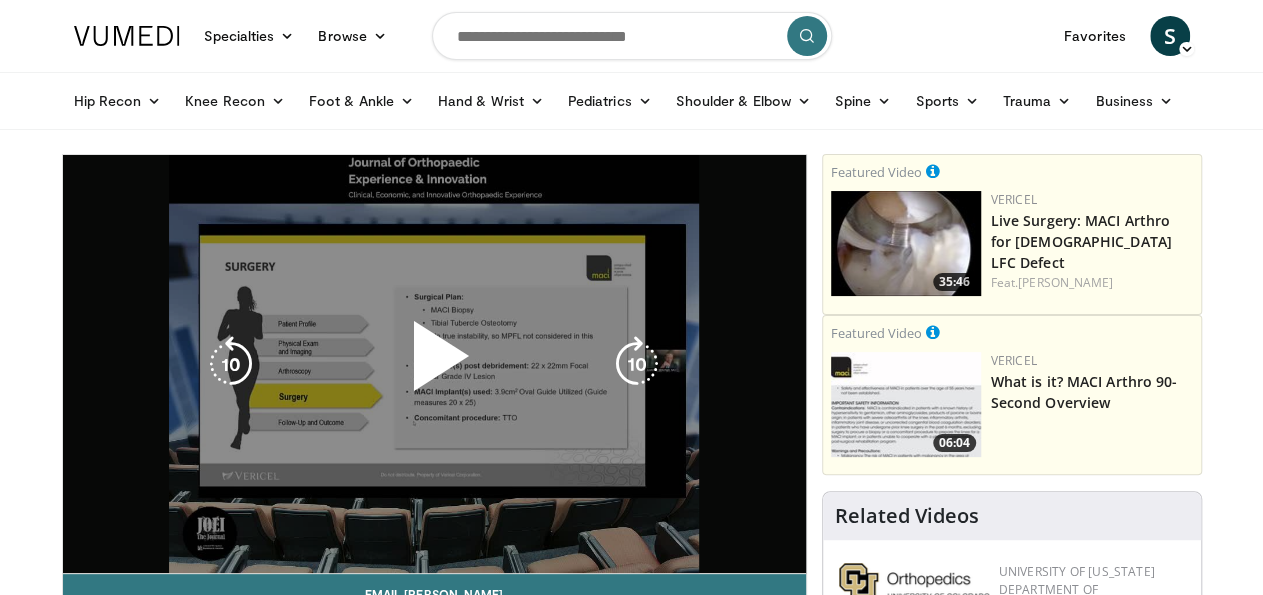 click at bounding box center (434, 364) 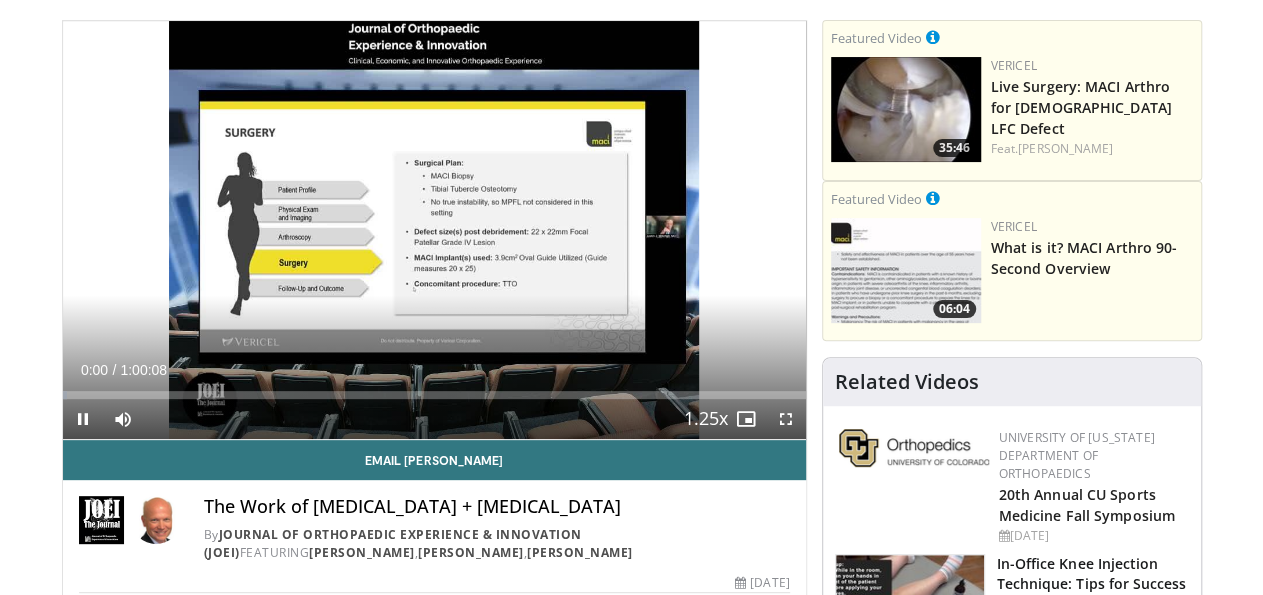 scroll, scrollTop: 208, scrollLeft: 0, axis: vertical 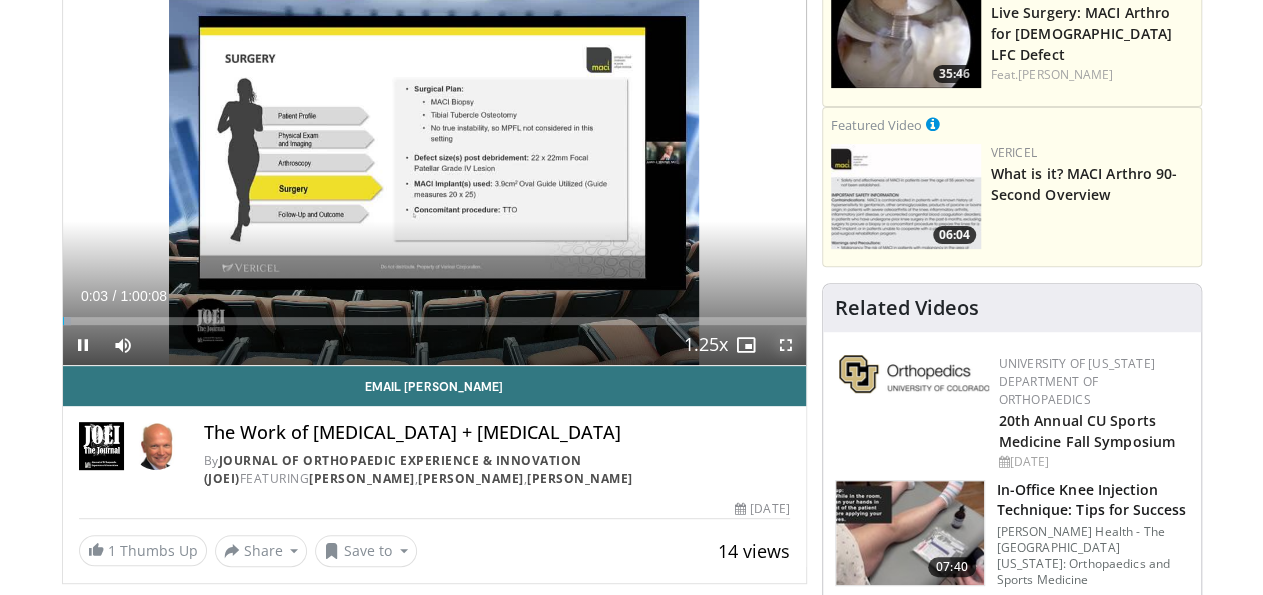 click at bounding box center [786, 345] 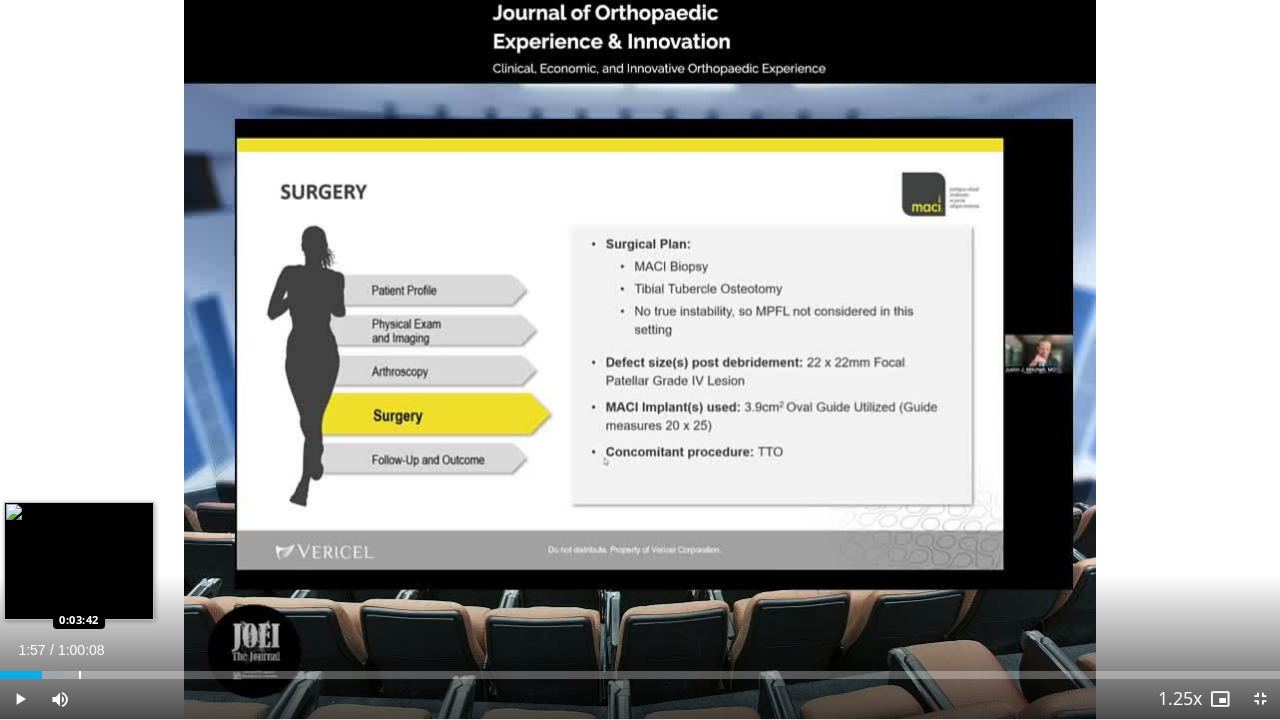 click on "Loaded :  4.95% 0:01:57 0:03:42" at bounding box center (640, 669) 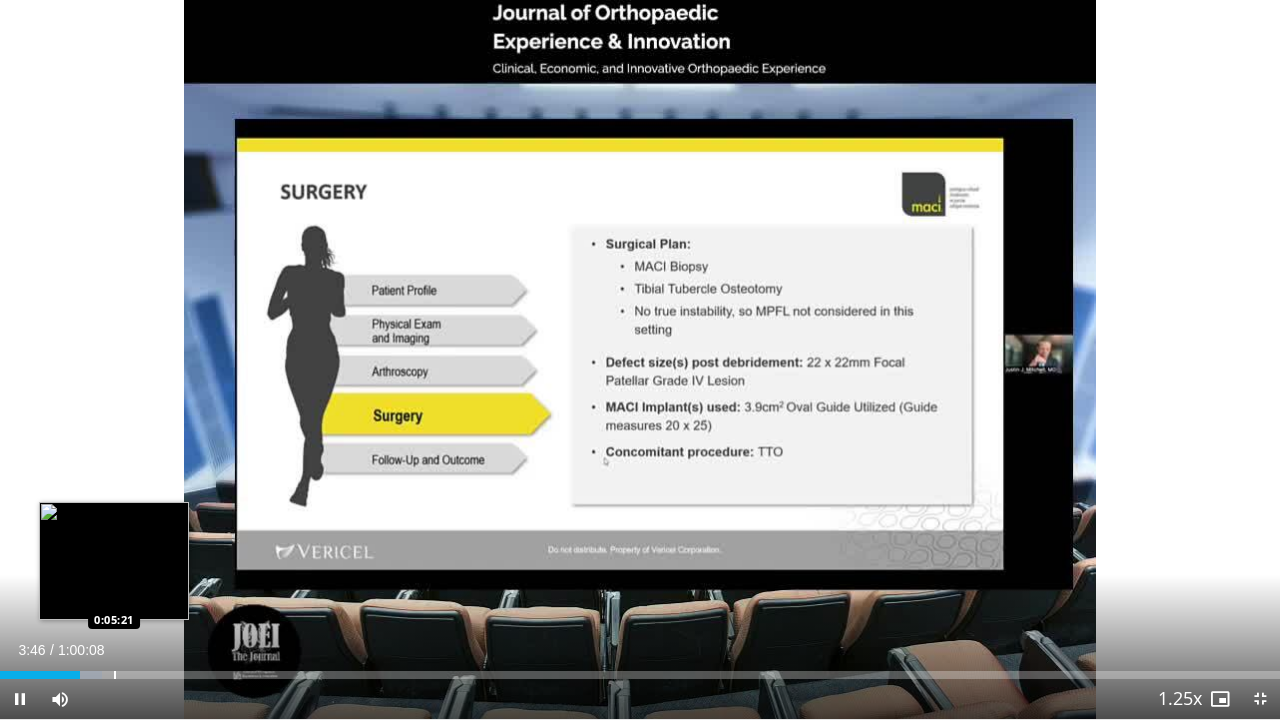 click on "Loaded :  7.97% 0:03:46 0:05:21" at bounding box center [640, 669] 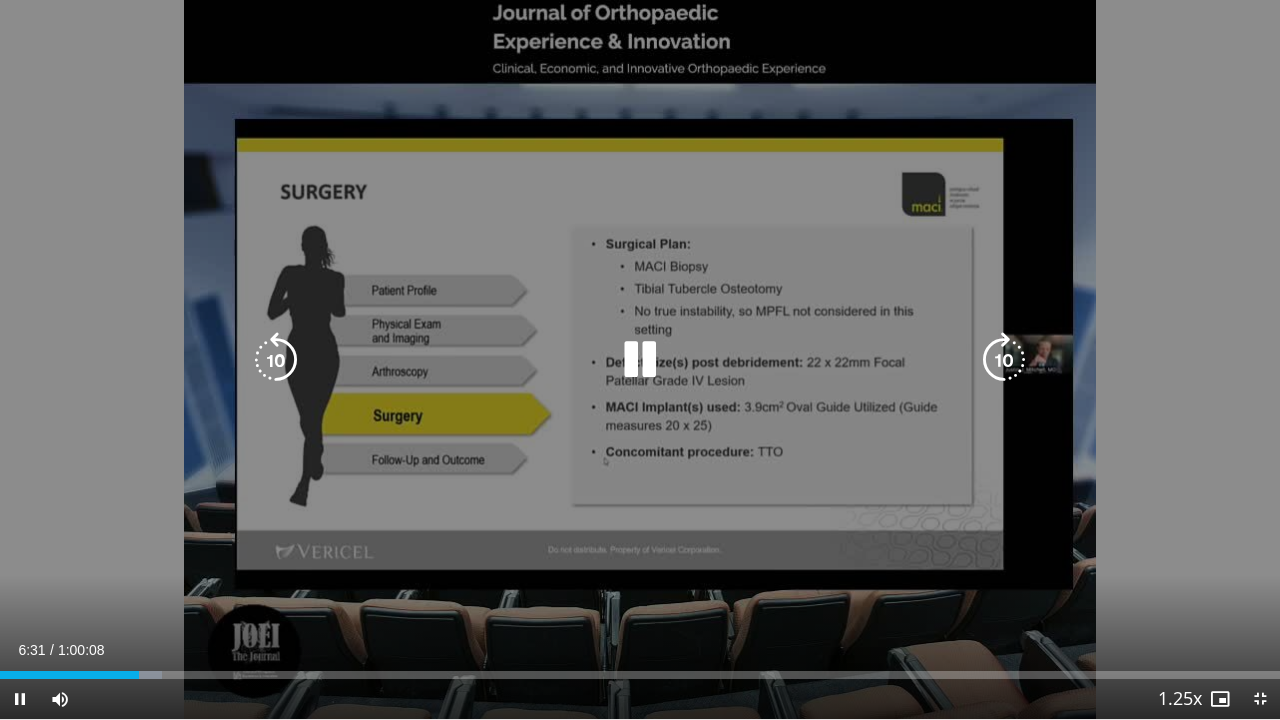 click on "40 seconds
Tap to unmute" at bounding box center [640, 359] 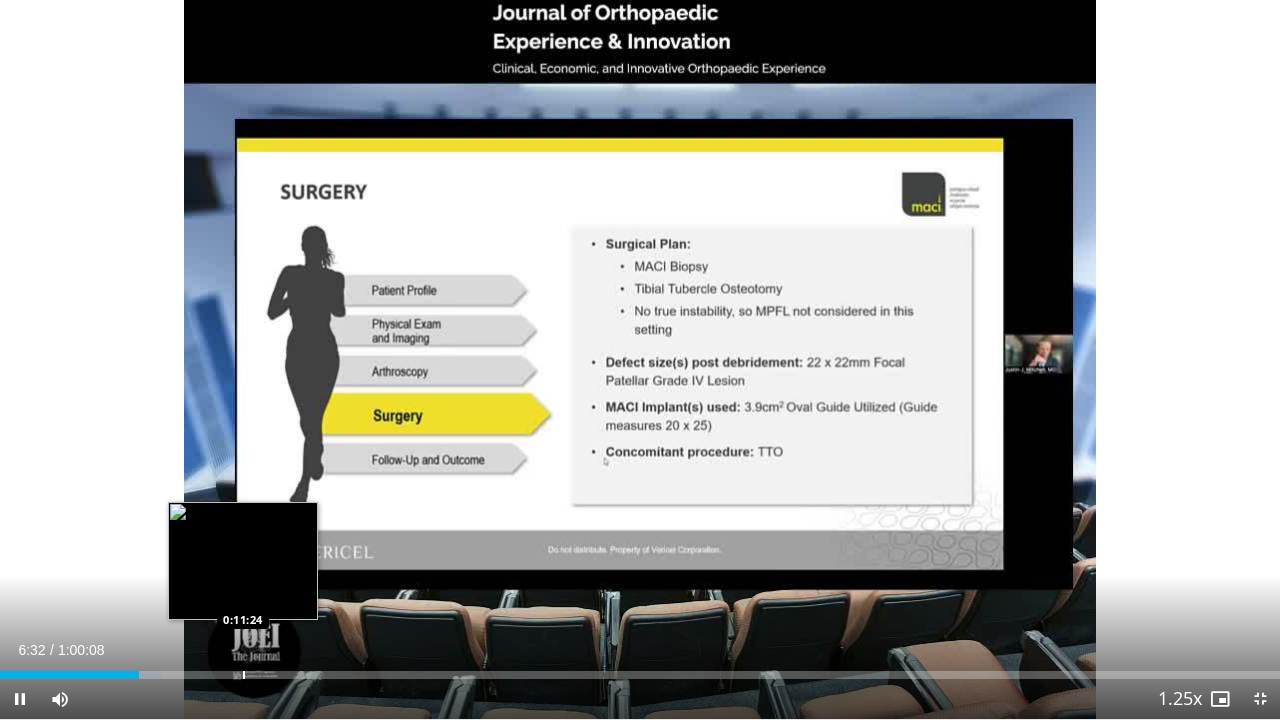 click on "Loaded :  12.65% 0:06:32 0:11:24" at bounding box center (640, 669) 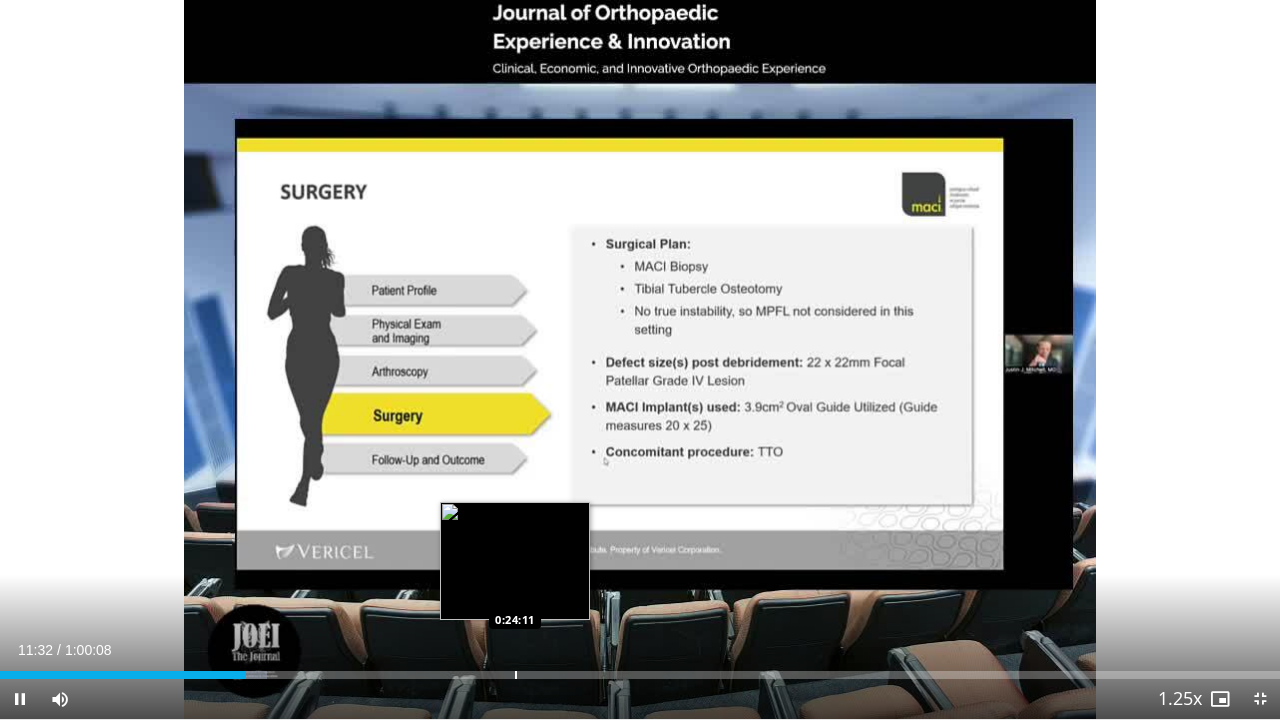 click on "Loaded :  20.89% 0:11:32 0:24:11" at bounding box center (640, 669) 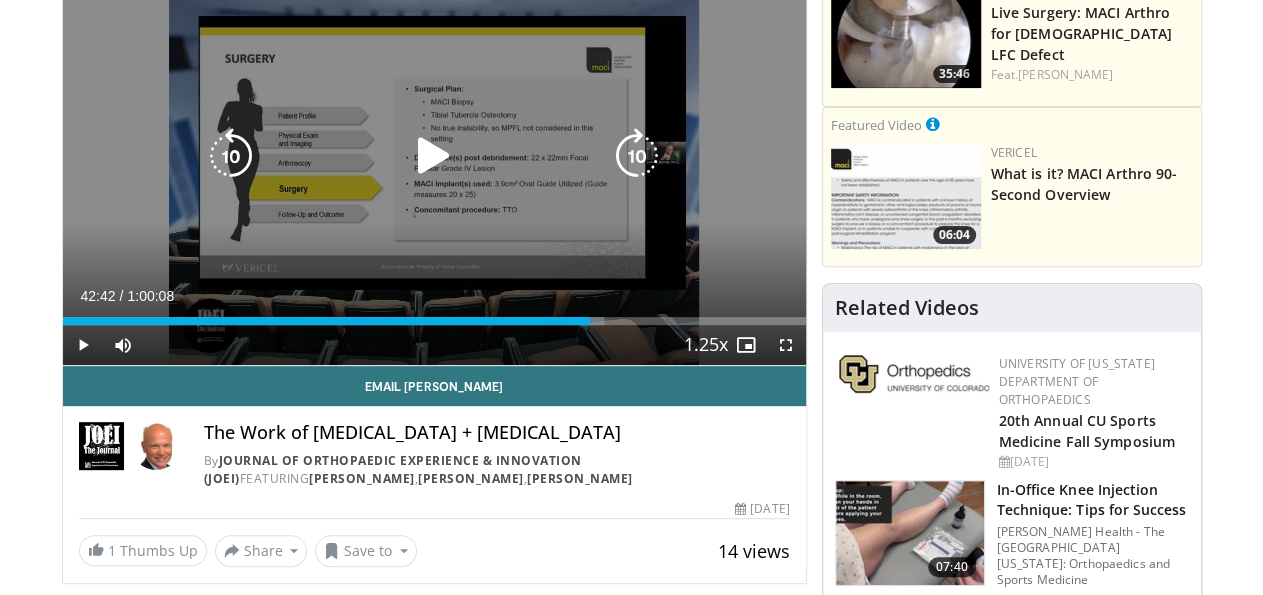 click on "130 seconds
Tap to unmute" at bounding box center [434, 156] 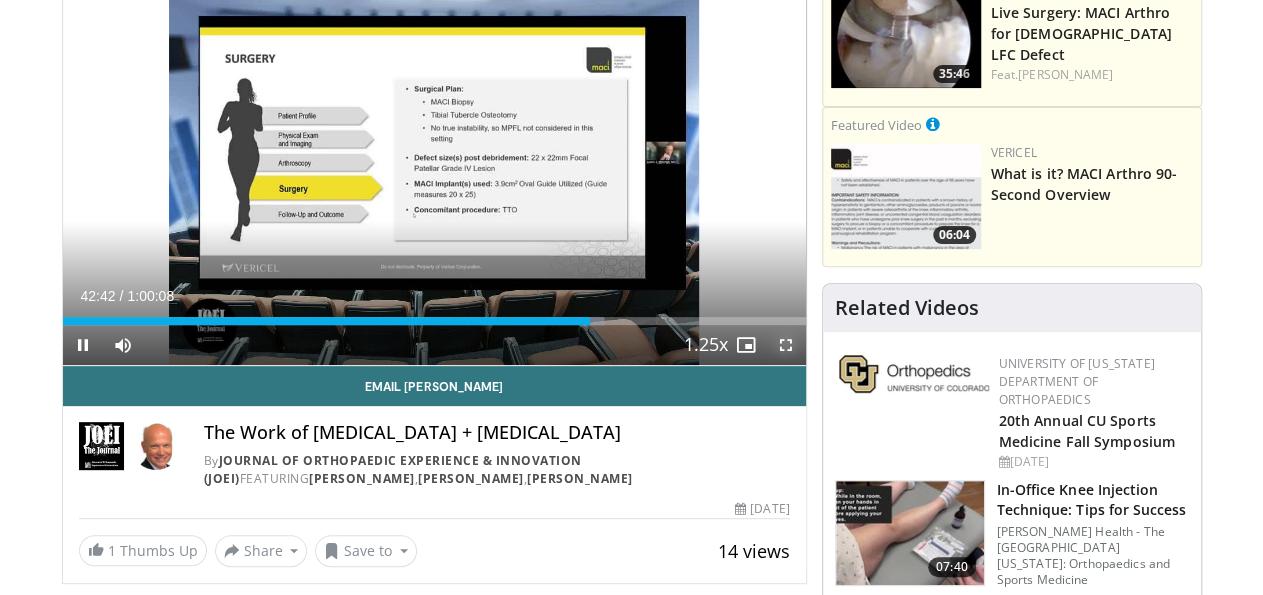 click at bounding box center (786, 345) 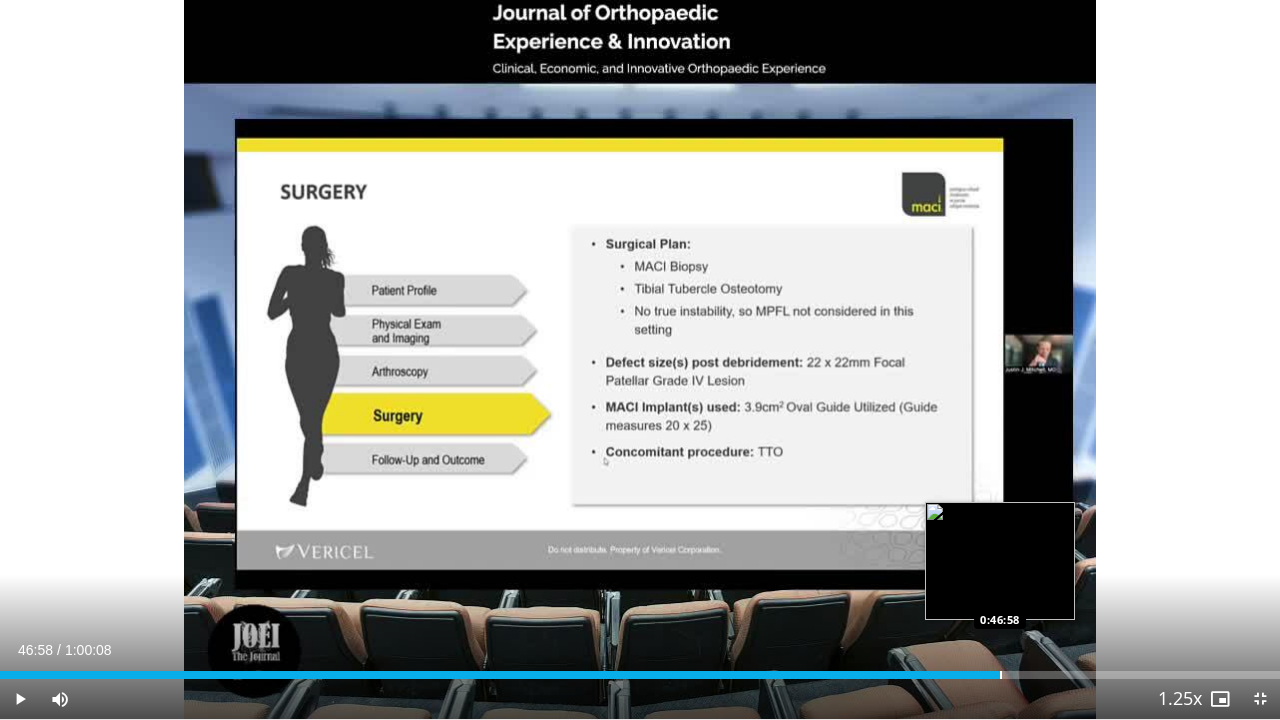 click at bounding box center [1001, 675] 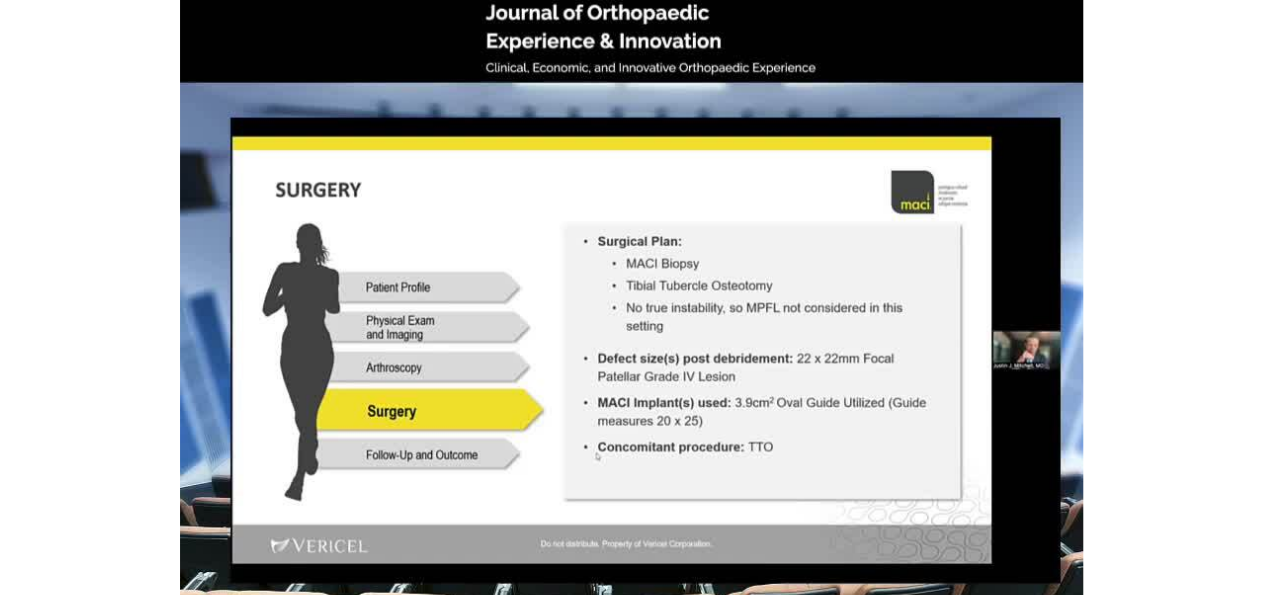 scroll, scrollTop: 10, scrollLeft: 0, axis: vertical 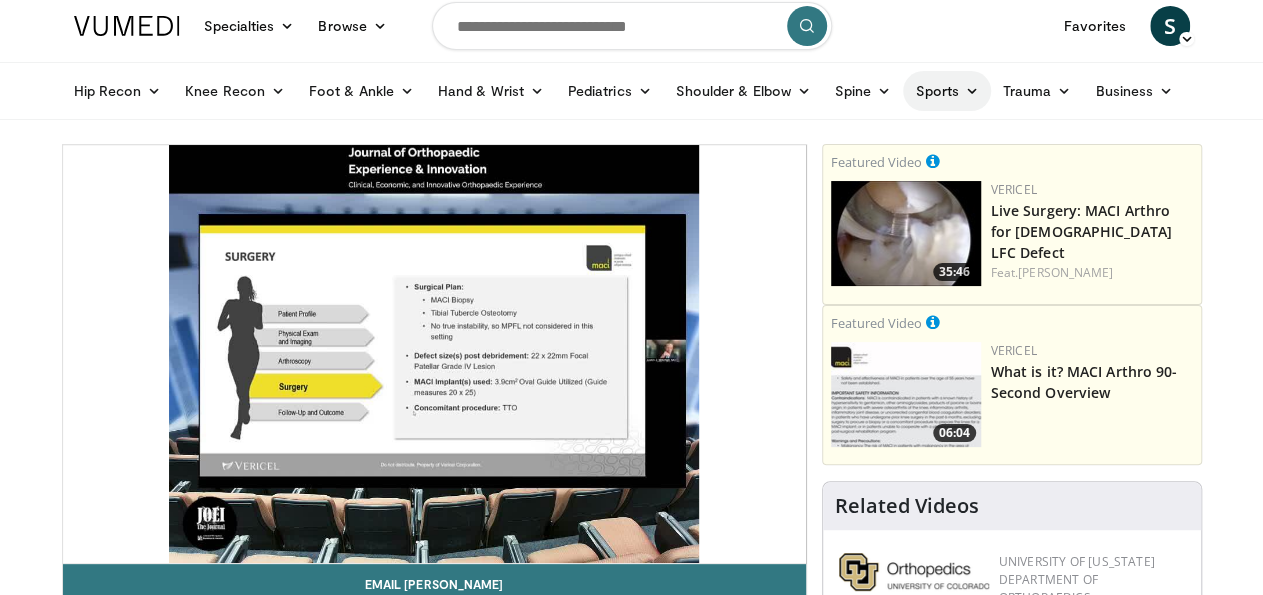 click on "Sports" at bounding box center [947, 91] 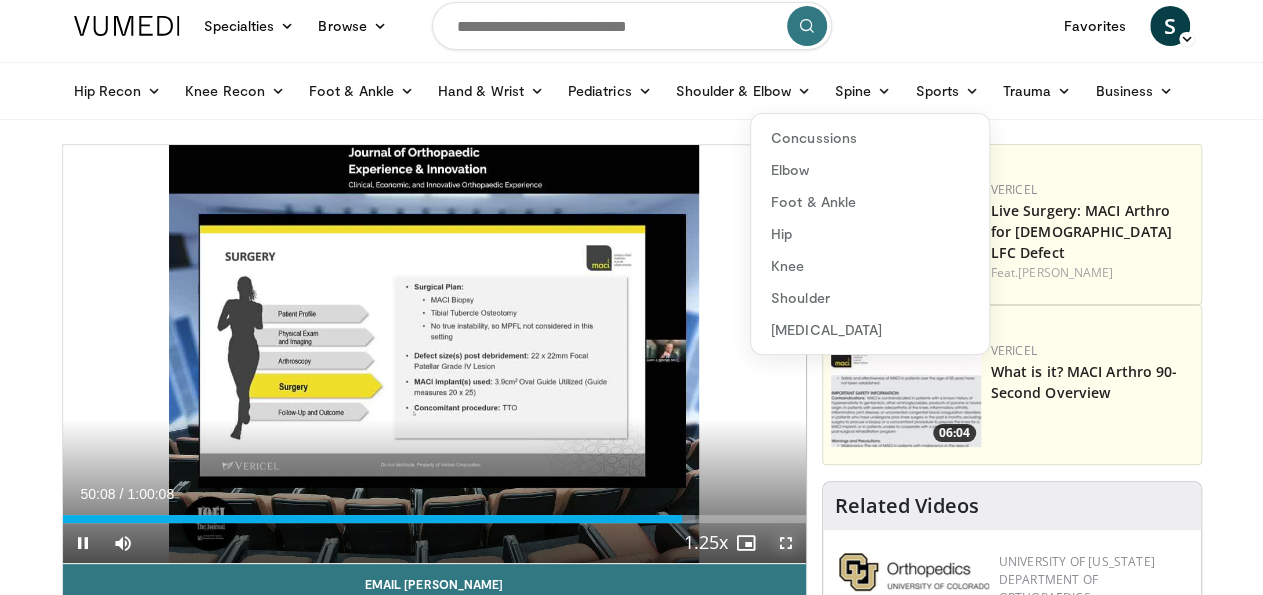 click at bounding box center (786, 543) 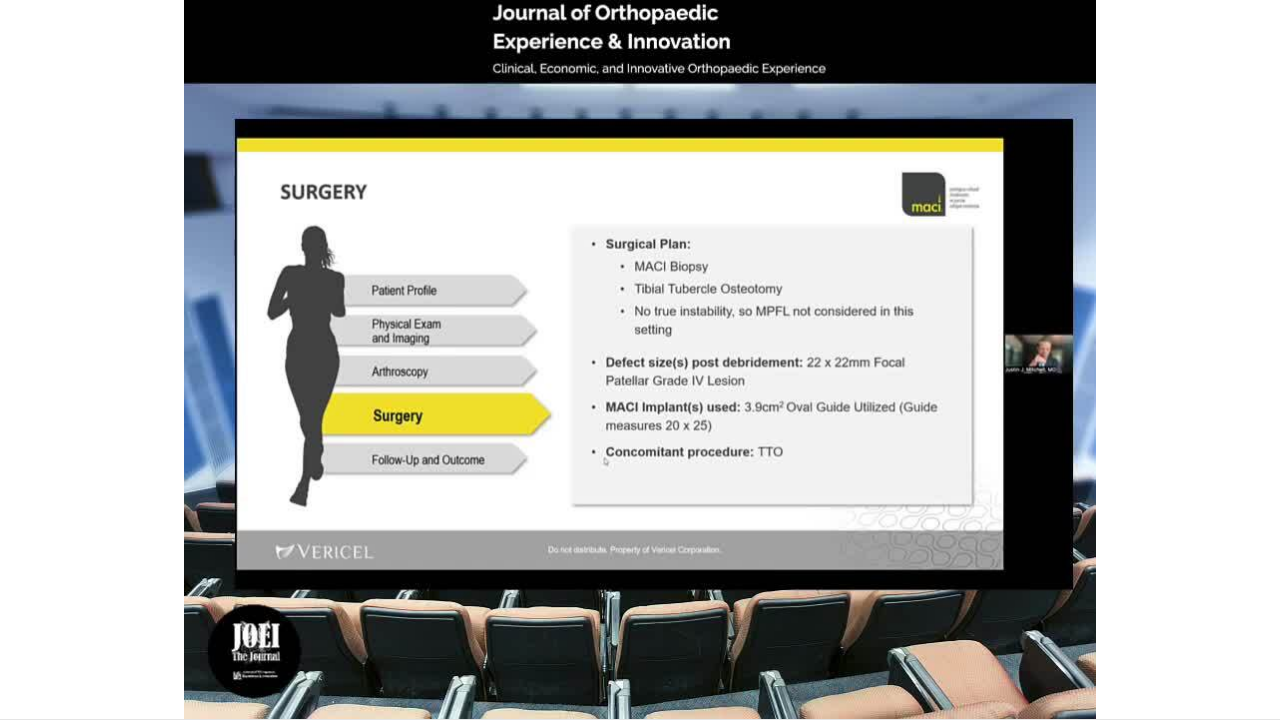 click on "20 seconds
Tap to unmute" at bounding box center [640, 359] 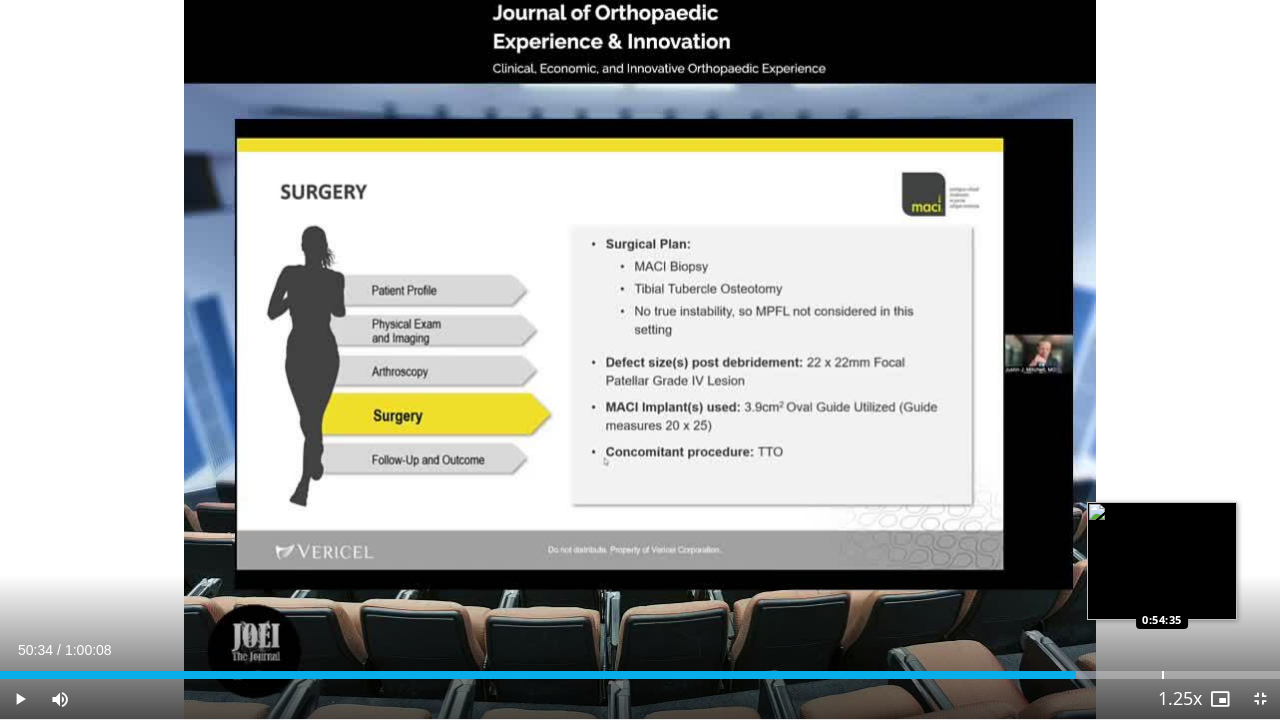 click on "Loaded :  85.78% 0:50:34 0:54:35" at bounding box center (640, 669) 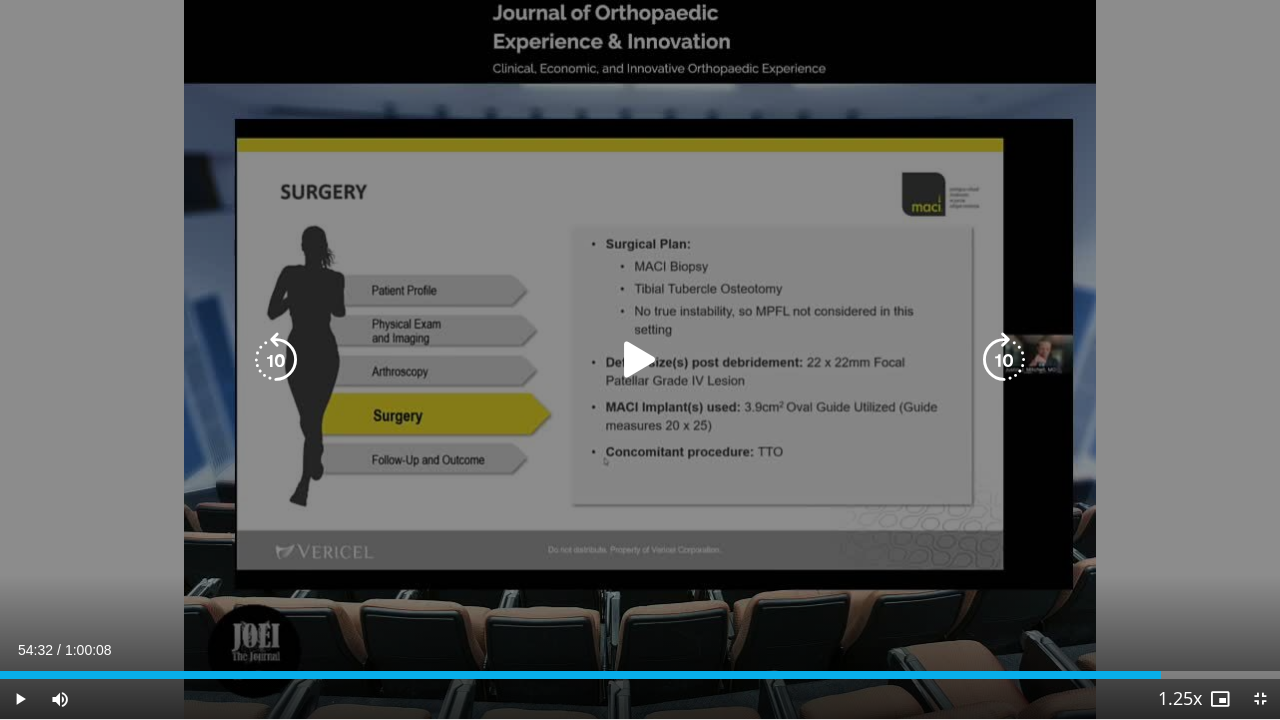 click on "20 seconds
Tap to unmute" at bounding box center (640, 359) 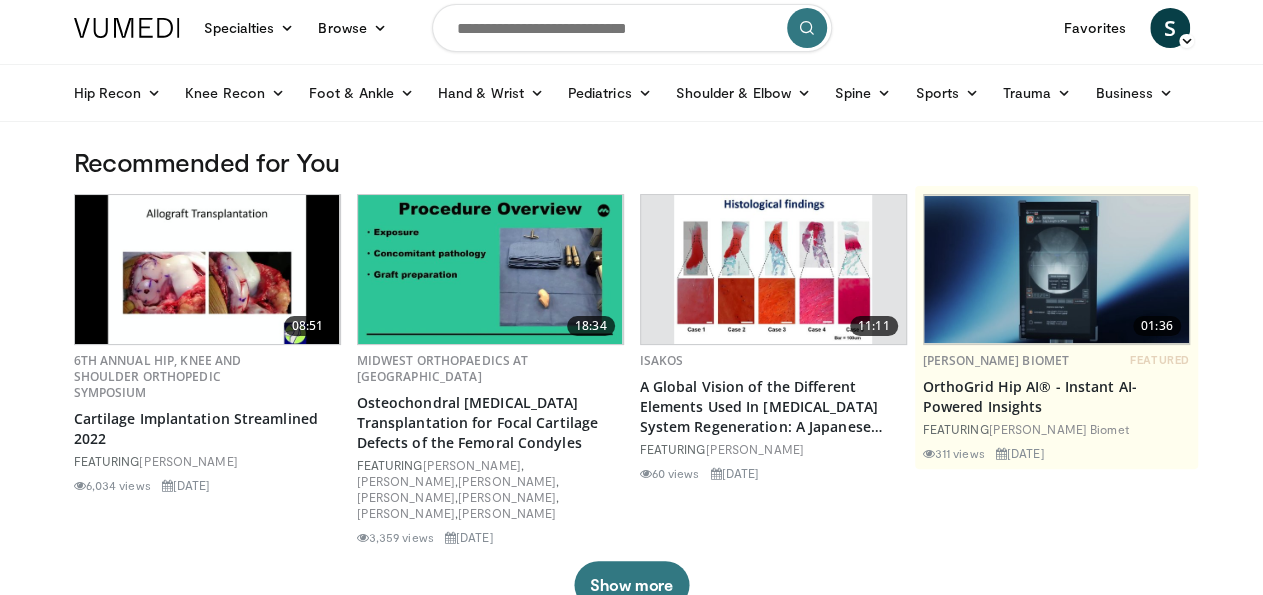 scroll, scrollTop: 0, scrollLeft: 0, axis: both 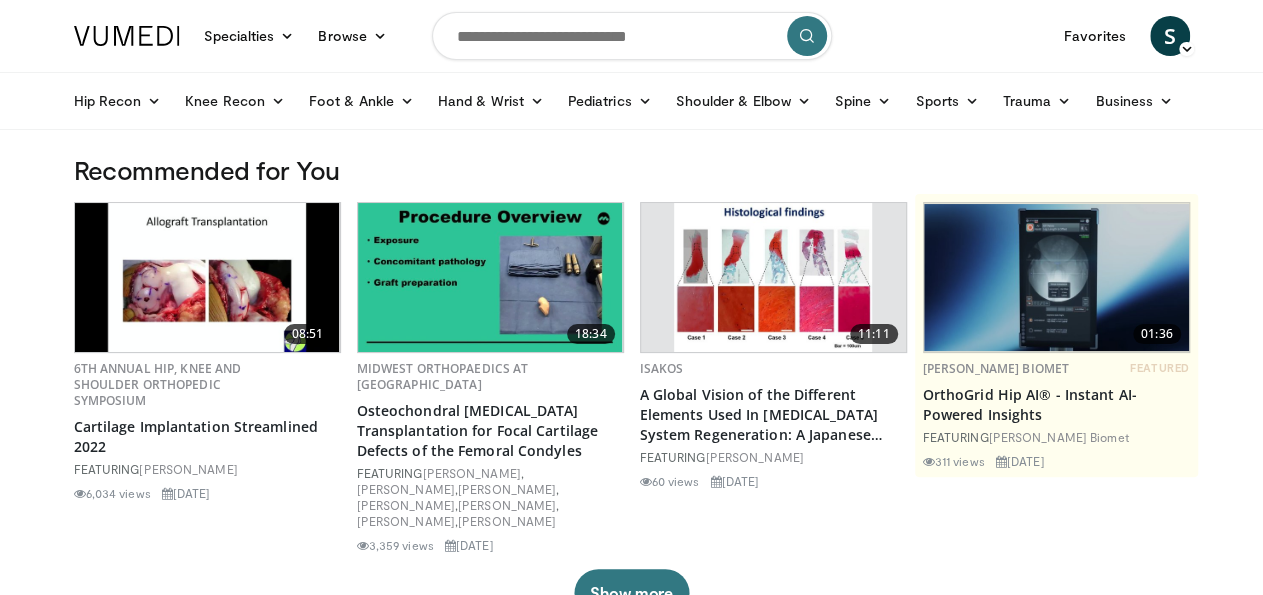 click at bounding box center [632, 36] 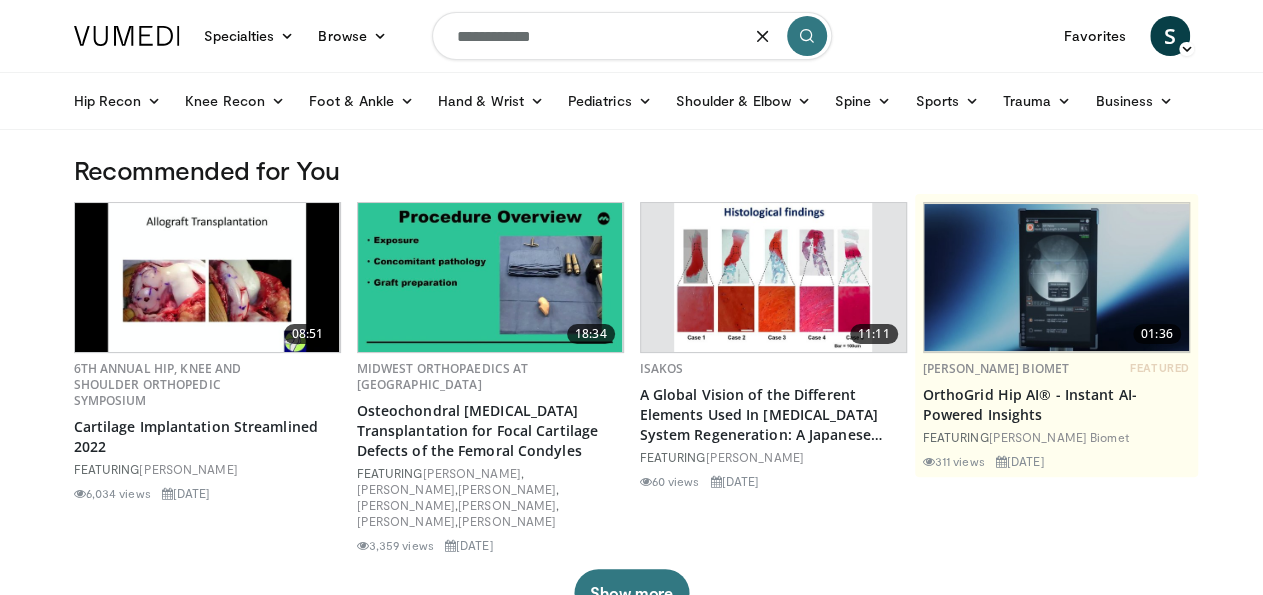 type on "**********" 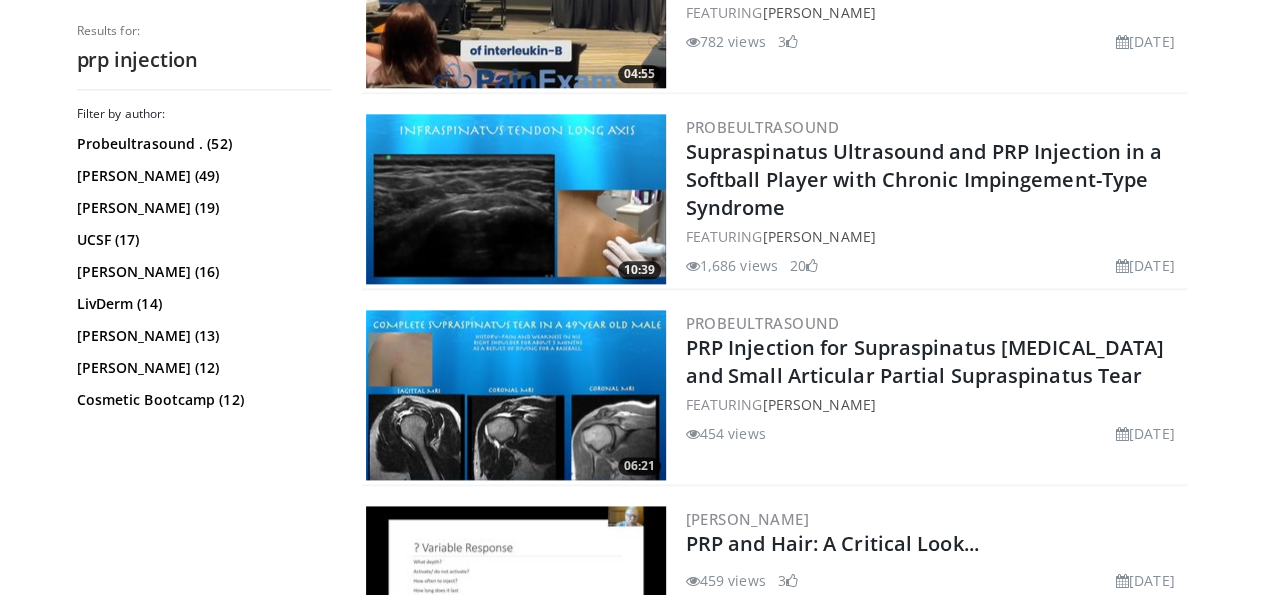 scroll, scrollTop: 1144, scrollLeft: 0, axis: vertical 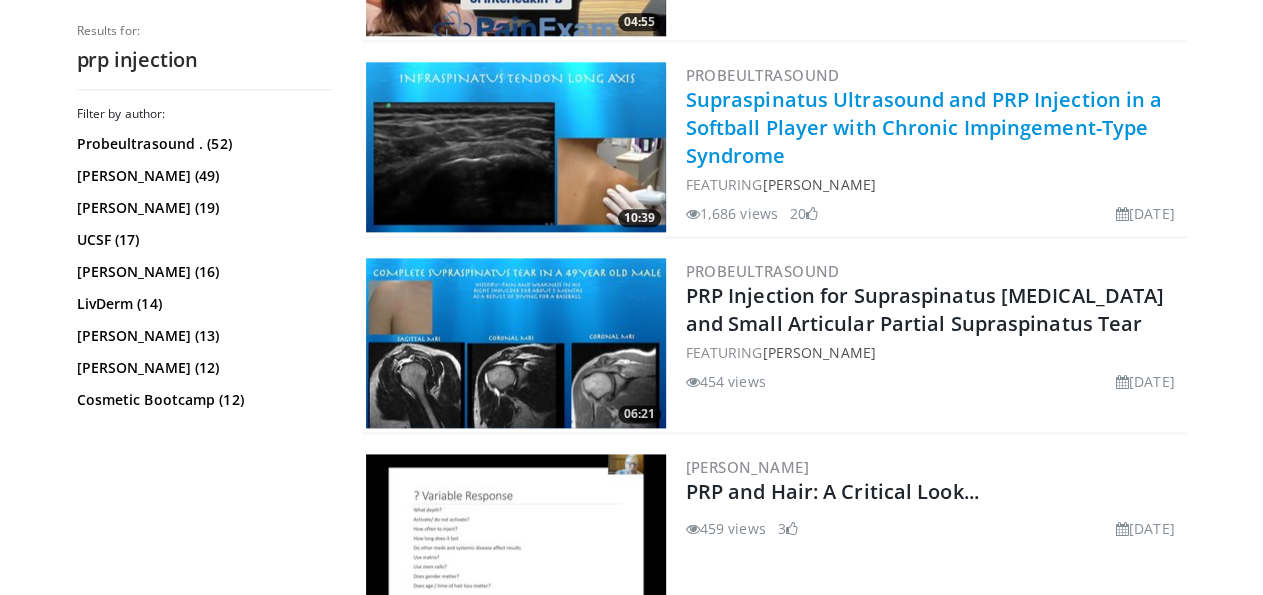 click on "Supraspinatus Ultrasound and PRP Injection in a Softball Player with Chronic Impingement-Type Syndrome" at bounding box center [924, 127] 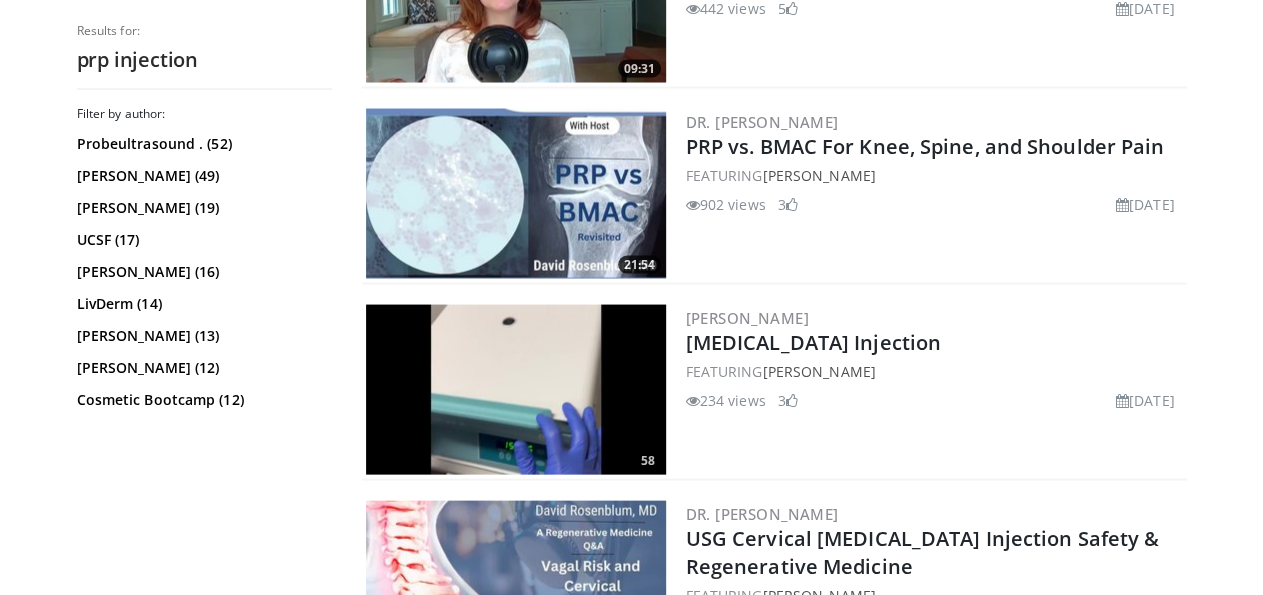 scroll, scrollTop: 1768, scrollLeft: 0, axis: vertical 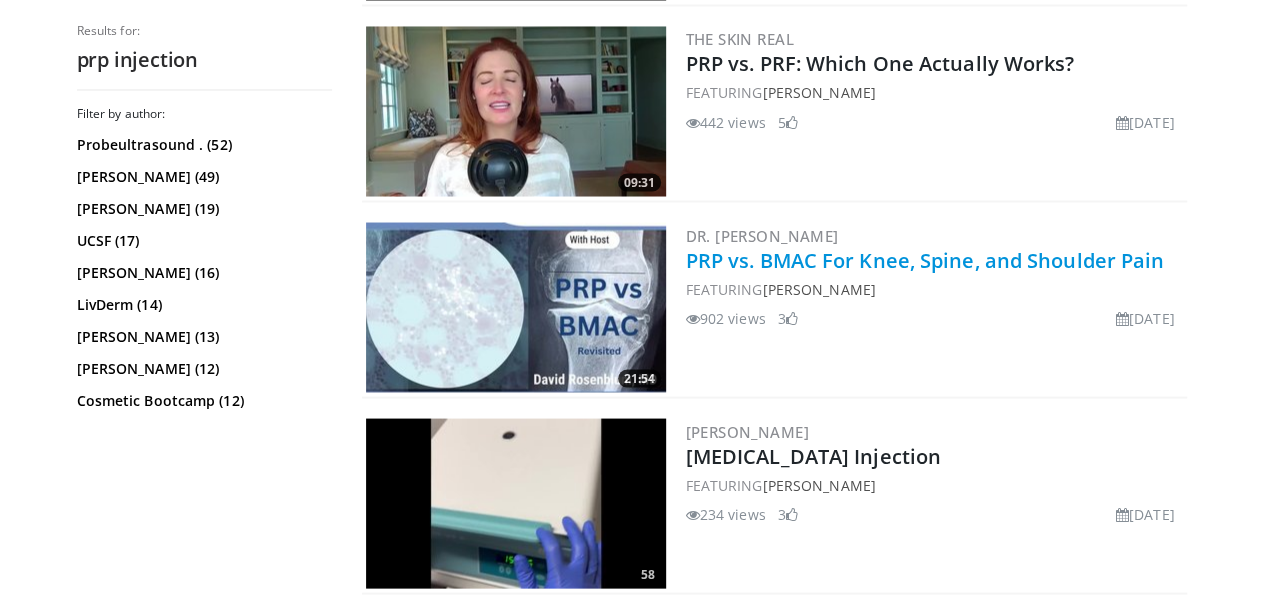 click on "PRP vs. BMAC For Knee, Spine, and Shoulder Pain" at bounding box center (925, 259) 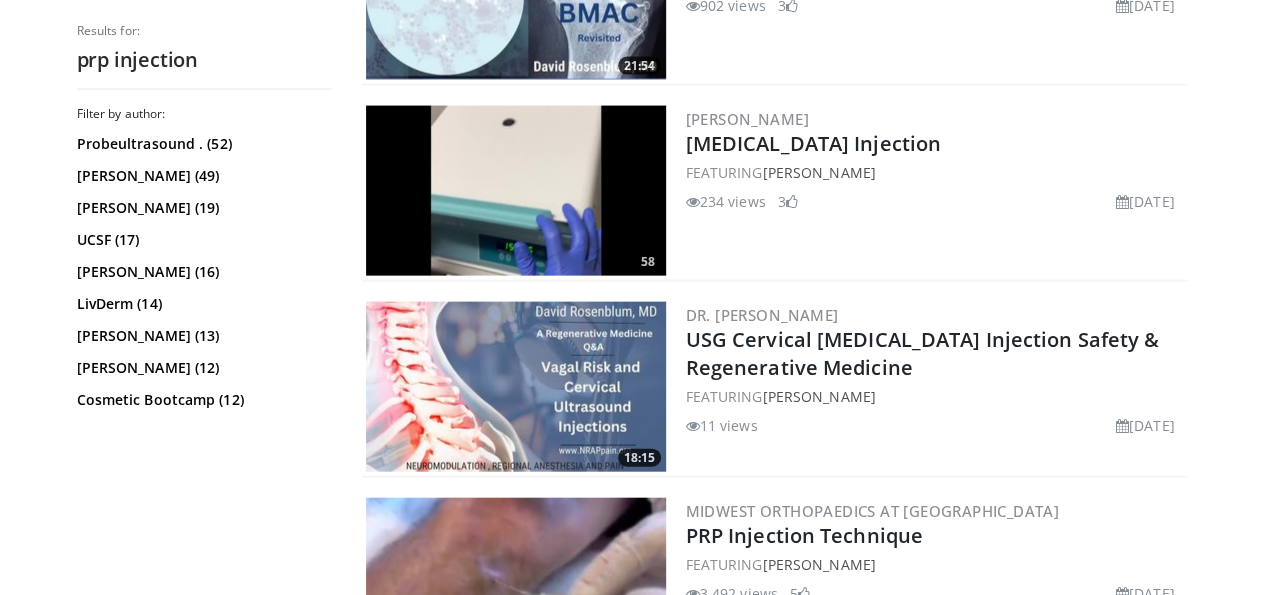 scroll, scrollTop: 1872, scrollLeft: 0, axis: vertical 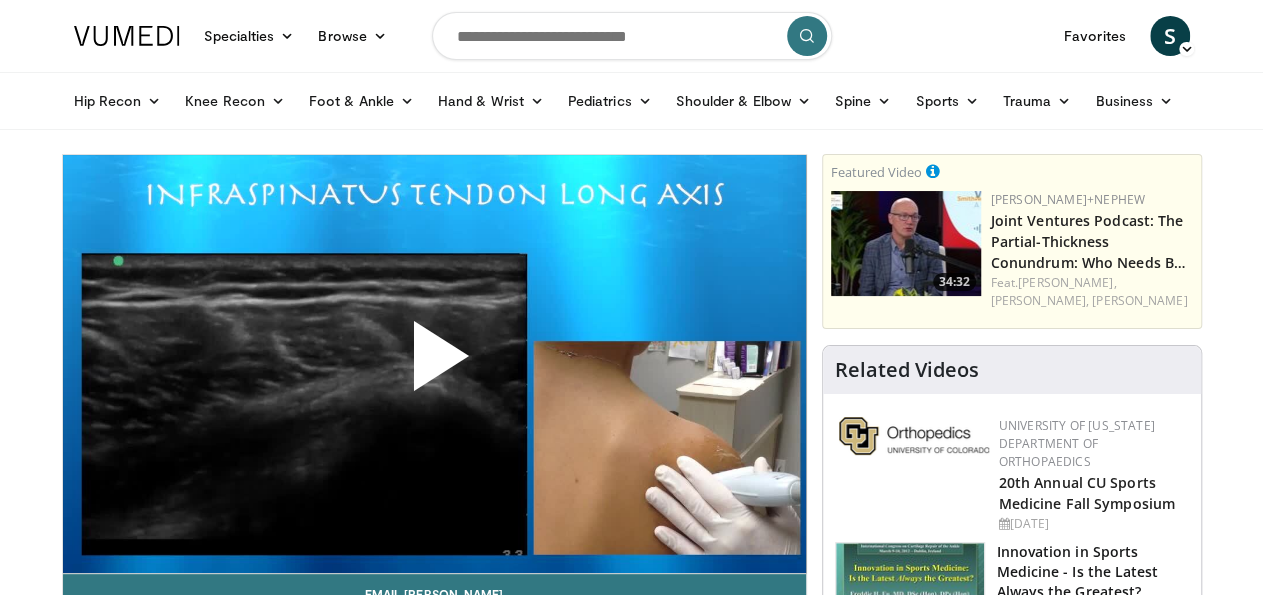 click at bounding box center (434, 364) 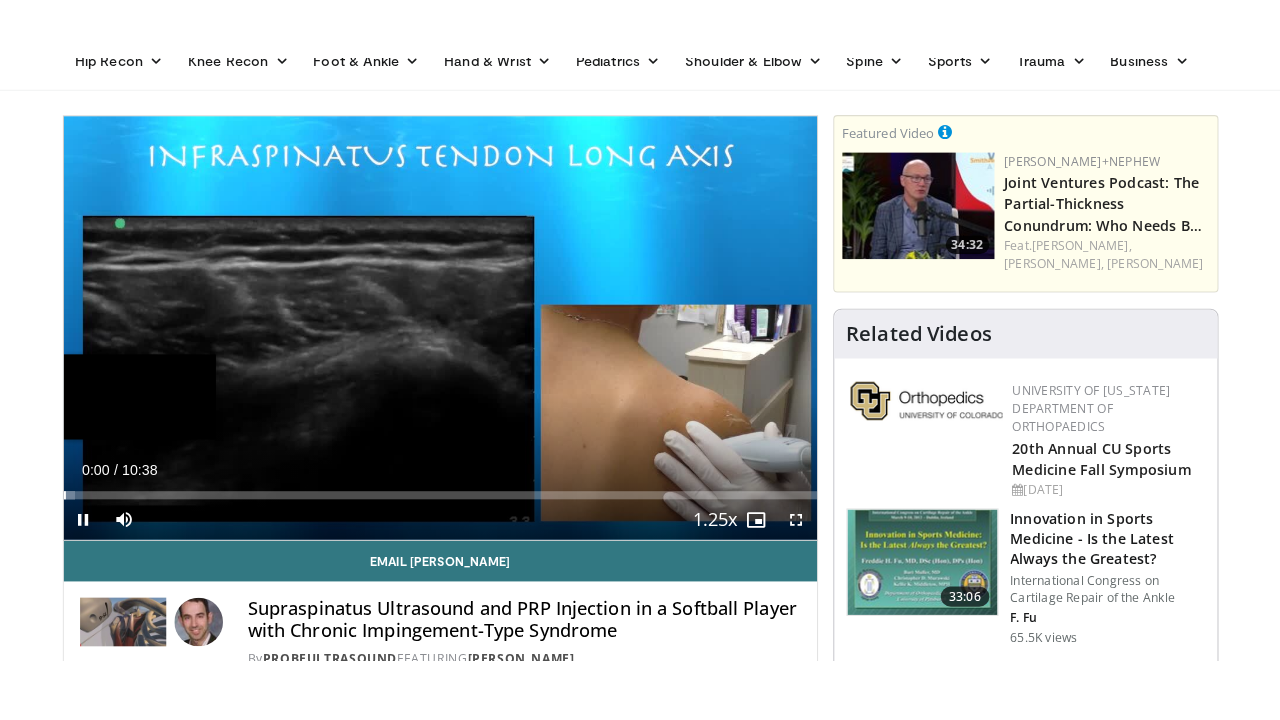 scroll, scrollTop: 208, scrollLeft: 0, axis: vertical 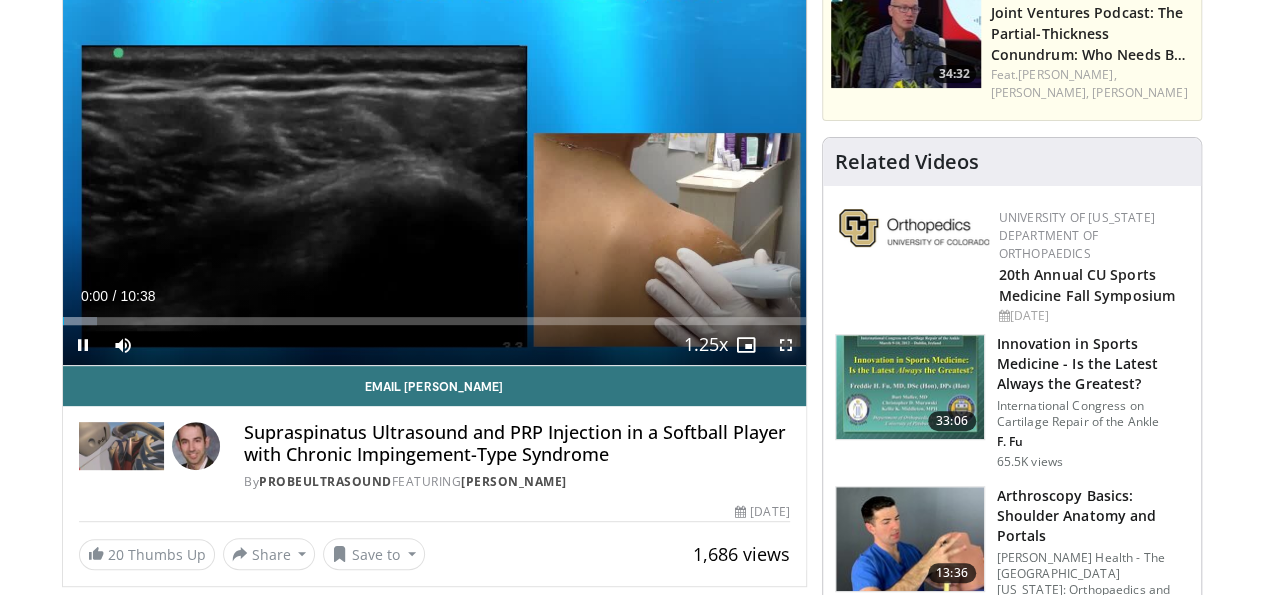 click at bounding box center (786, 345) 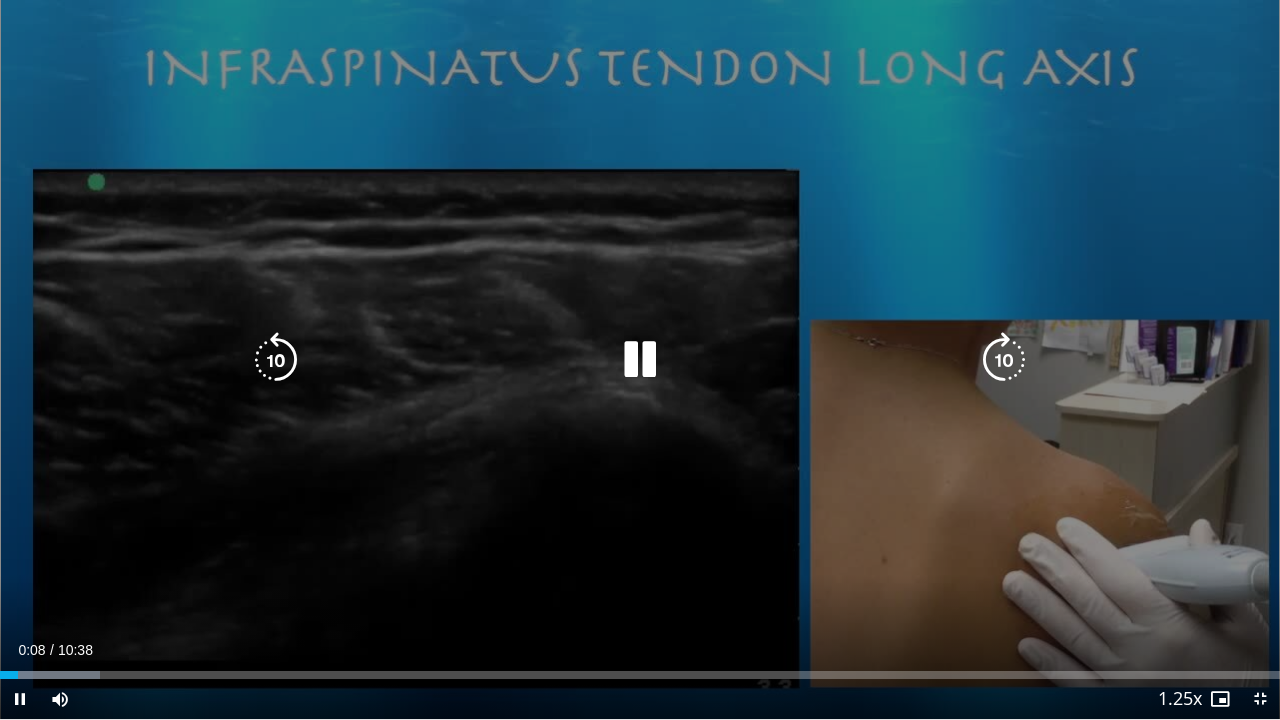 click at bounding box center (640, 360) 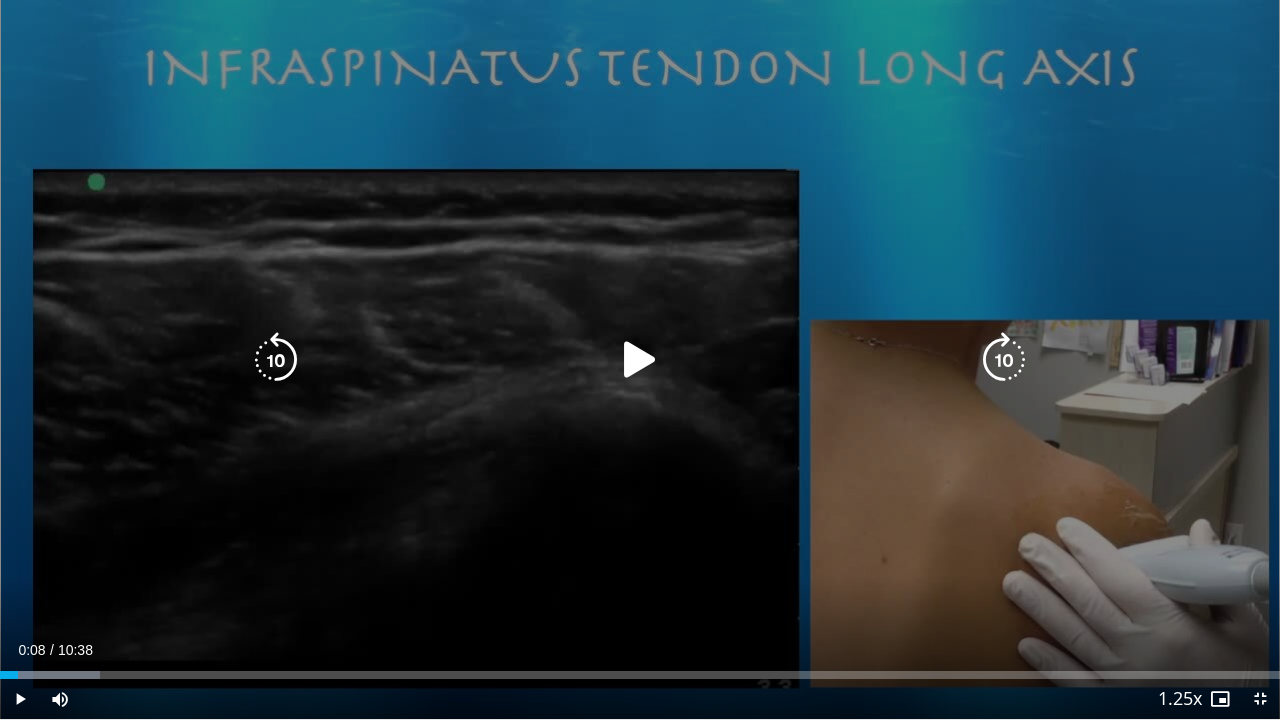 click at bounding box center (640, 360) 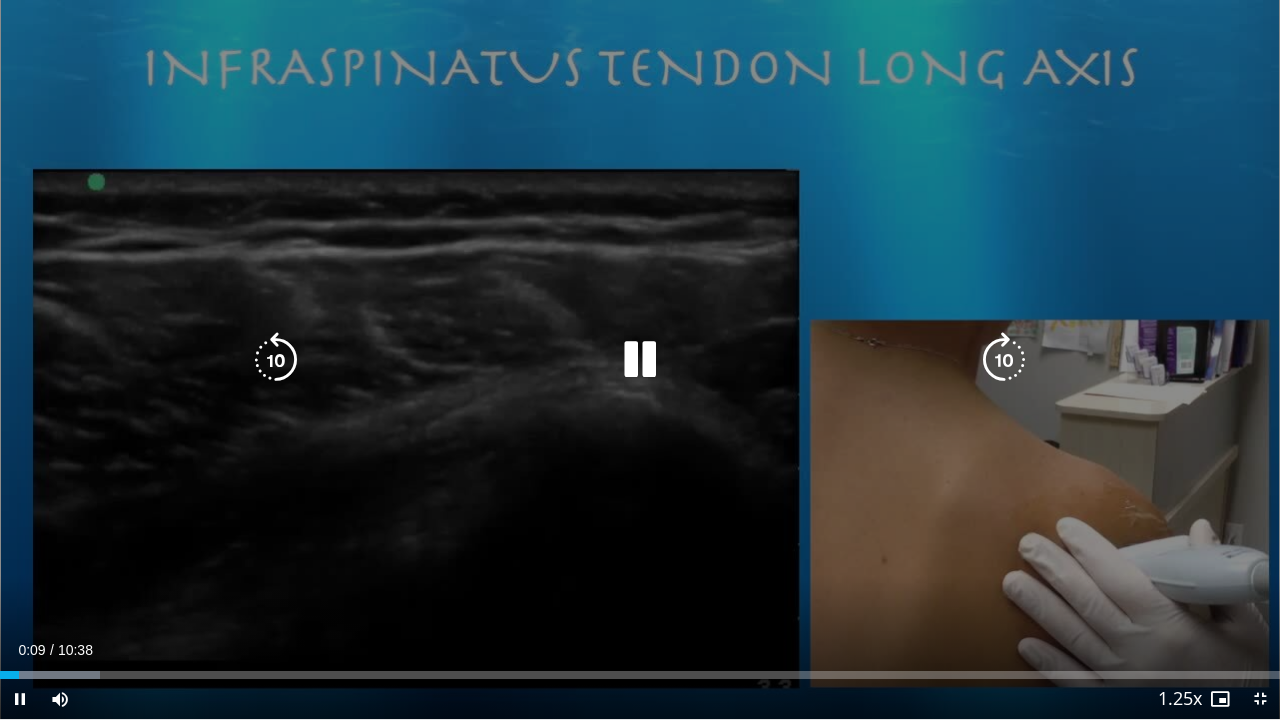 type 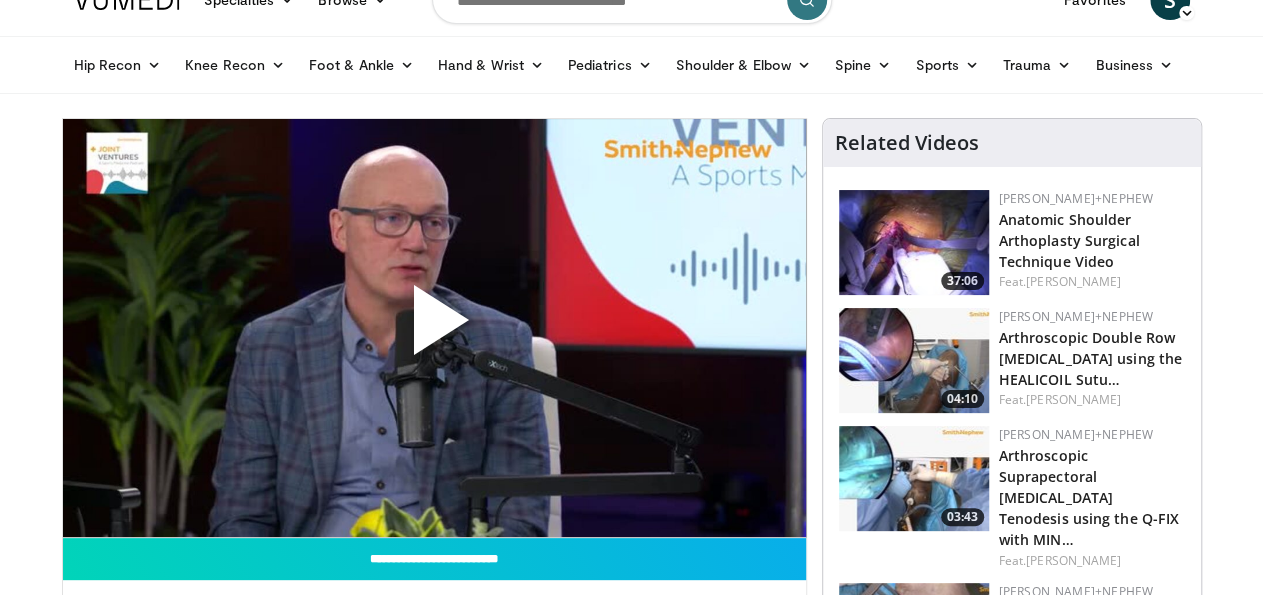 scroll, scrollTop: 0, scrollLeft: 0, axis: both 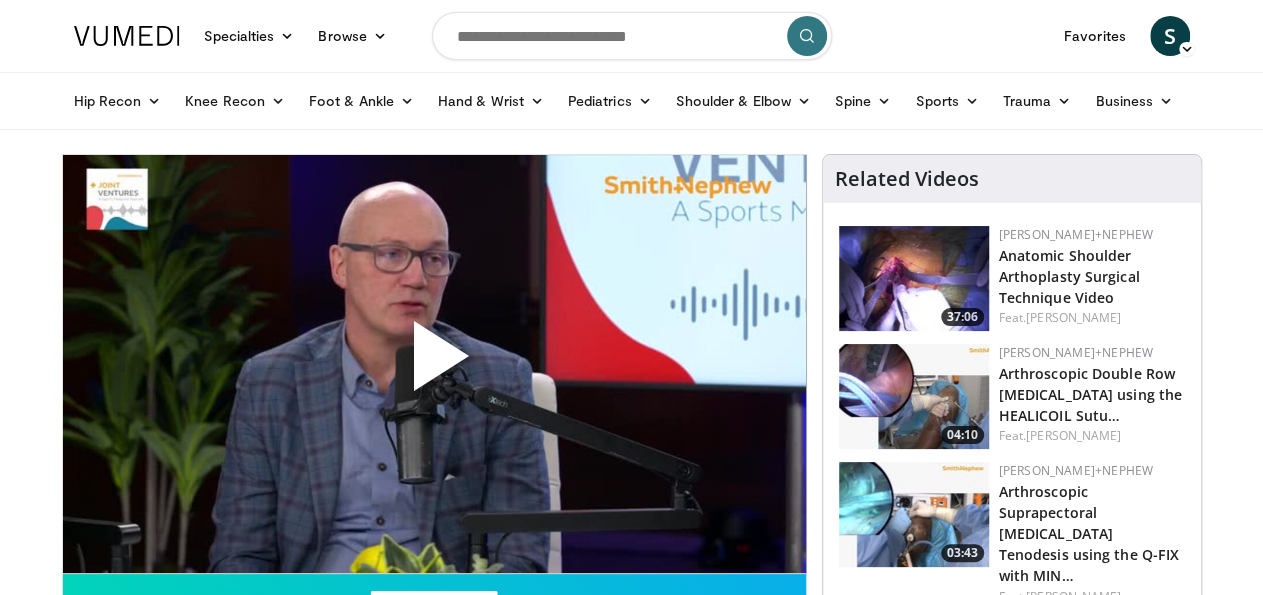 click at bounding box center [434, 364] 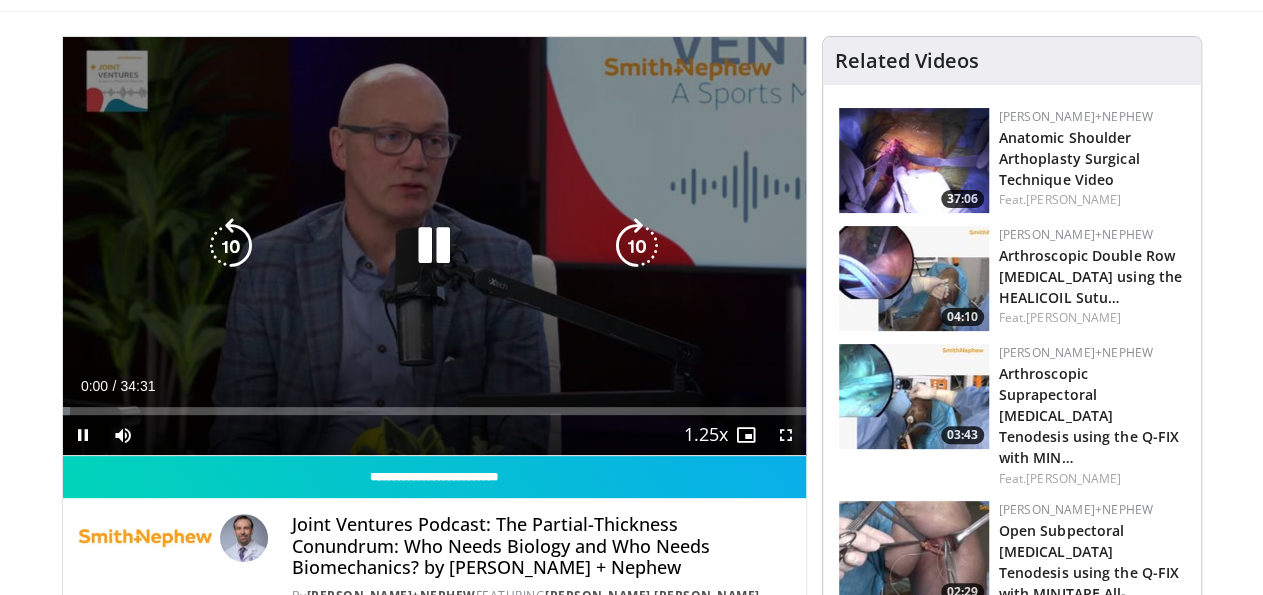 scroll, scrollTop: 208, scrollLeft: 0, axis: vertical 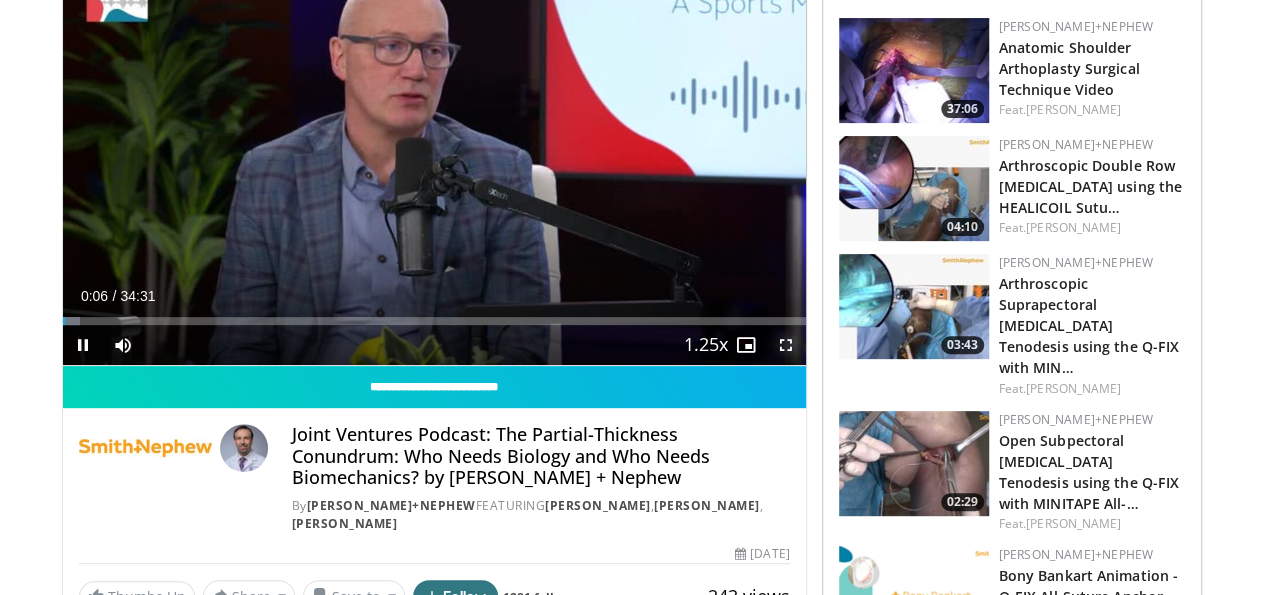 click at bounding box center (786, 345) 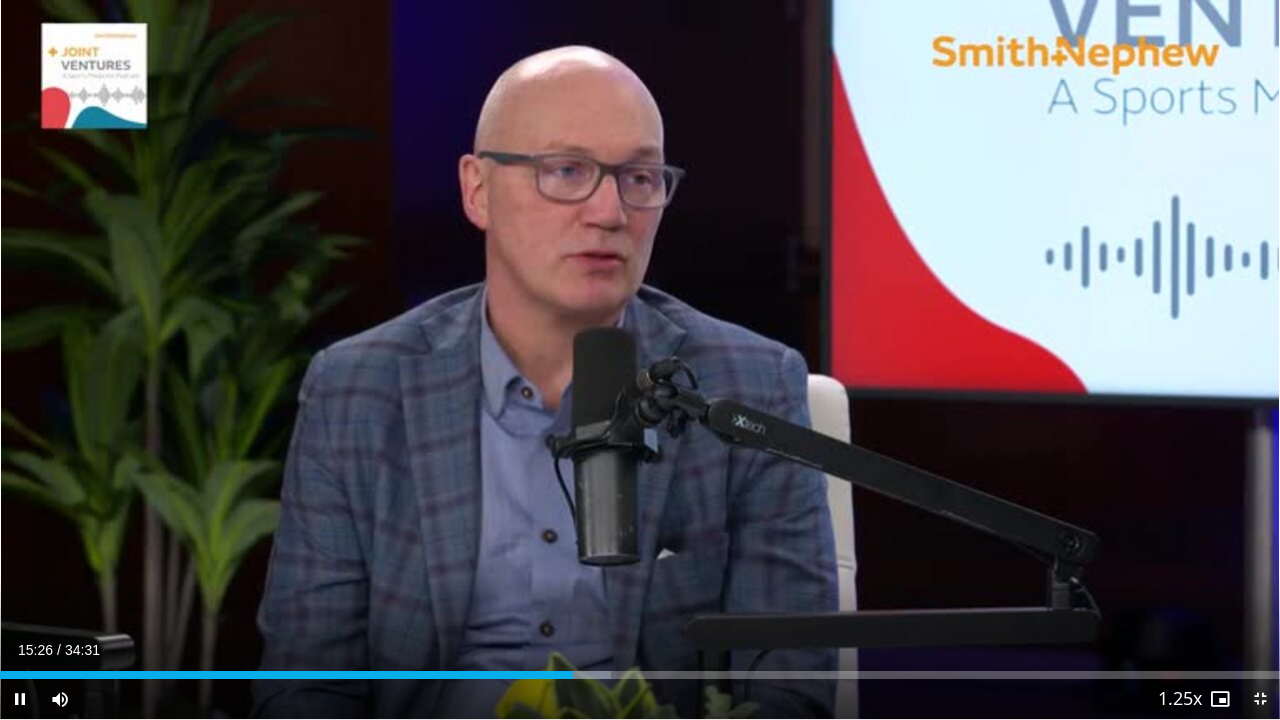 click on "20 seconds
Tap to unmute" at bounding box center [640, 359] 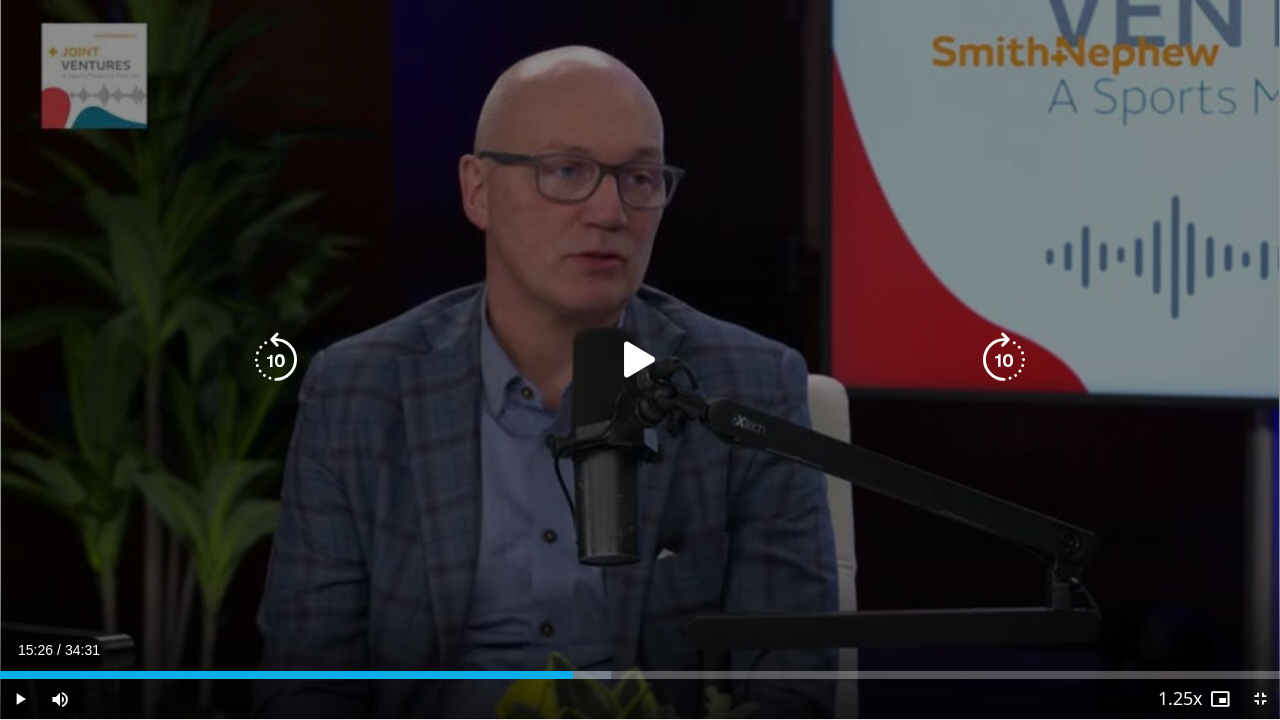 click on "20 seconds
Tap to unmute" at bounding box center (640, 359) 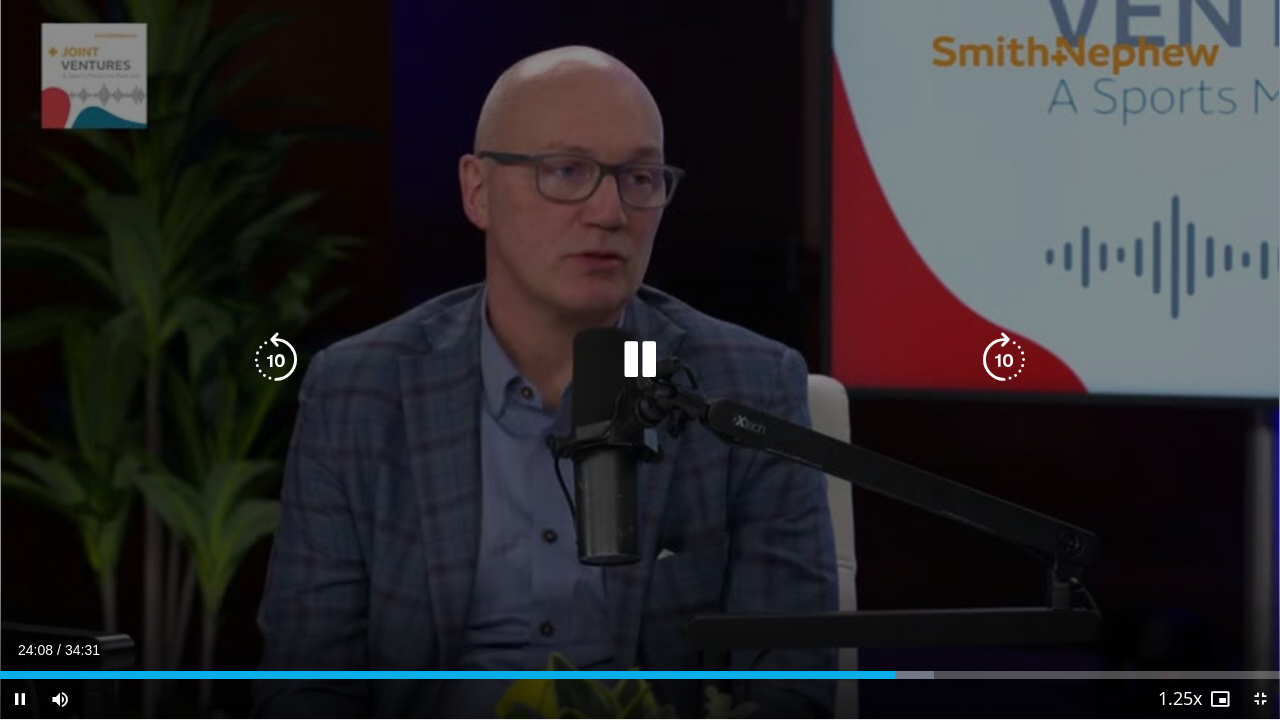 click at bounding box center (640, 360) 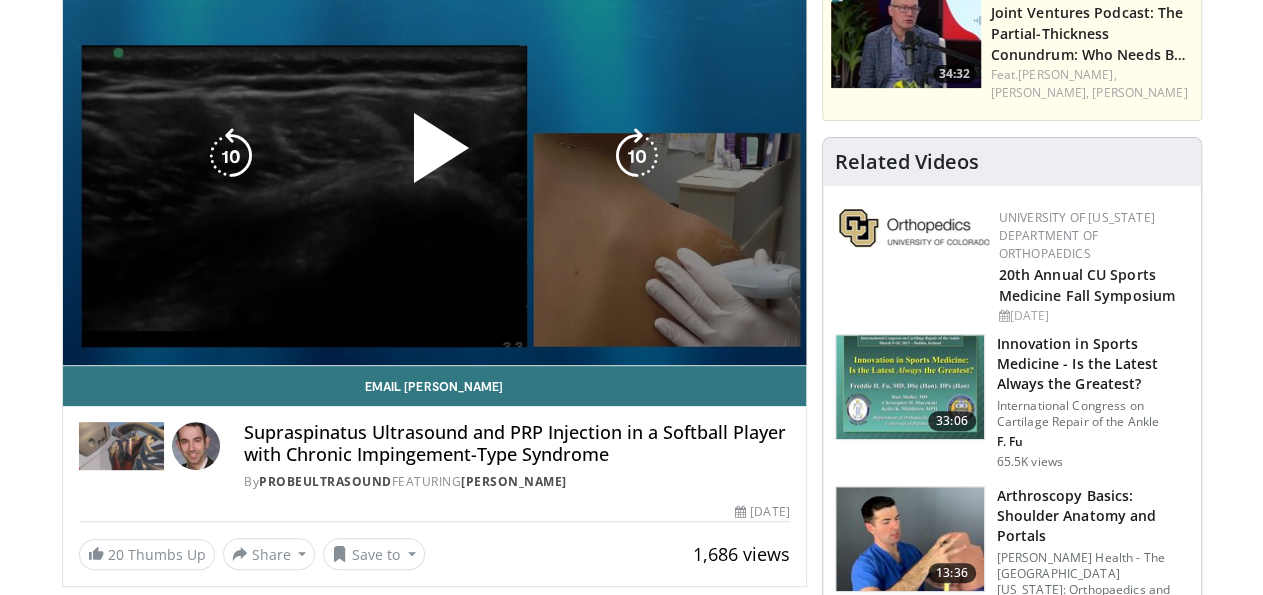 scroll, scrollTop: 208, scrollLeft: 0, axis: vertical 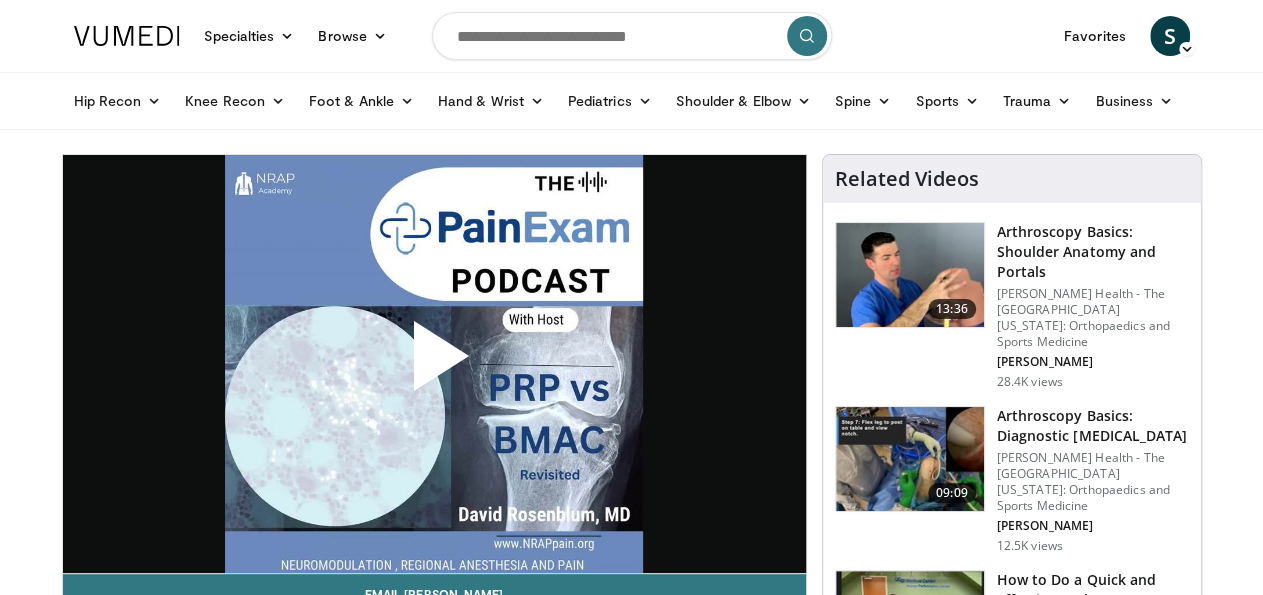 click at bounding box center [434, 364] 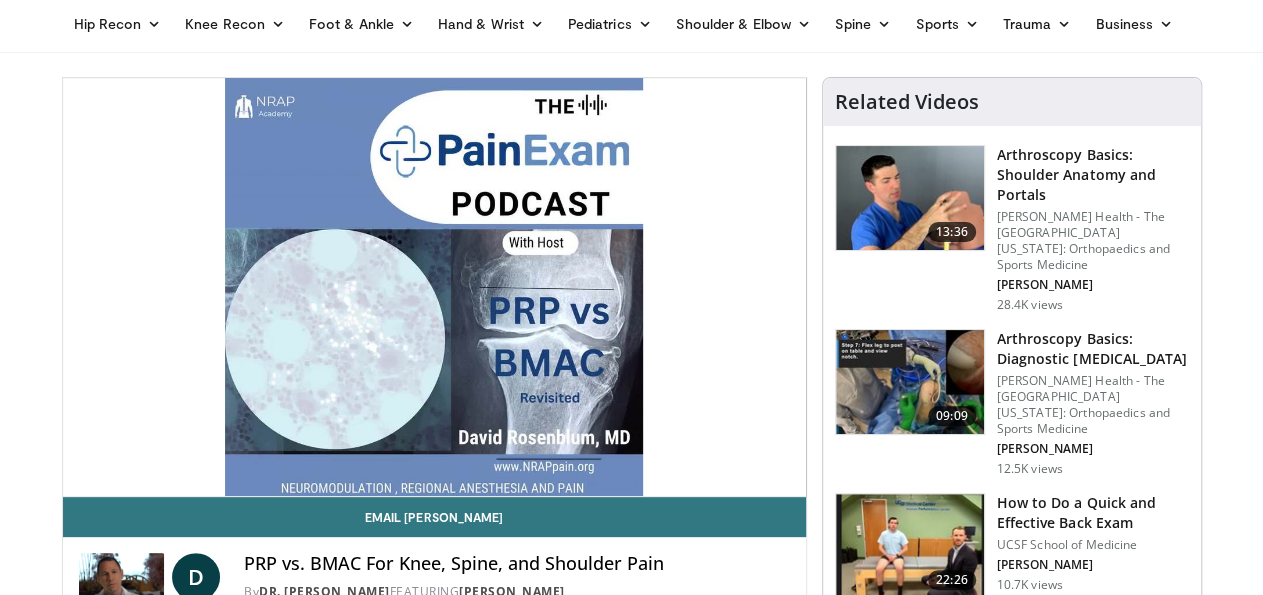 scroll, scrollTop: 104, scrollLeft: 0, axis: vertical 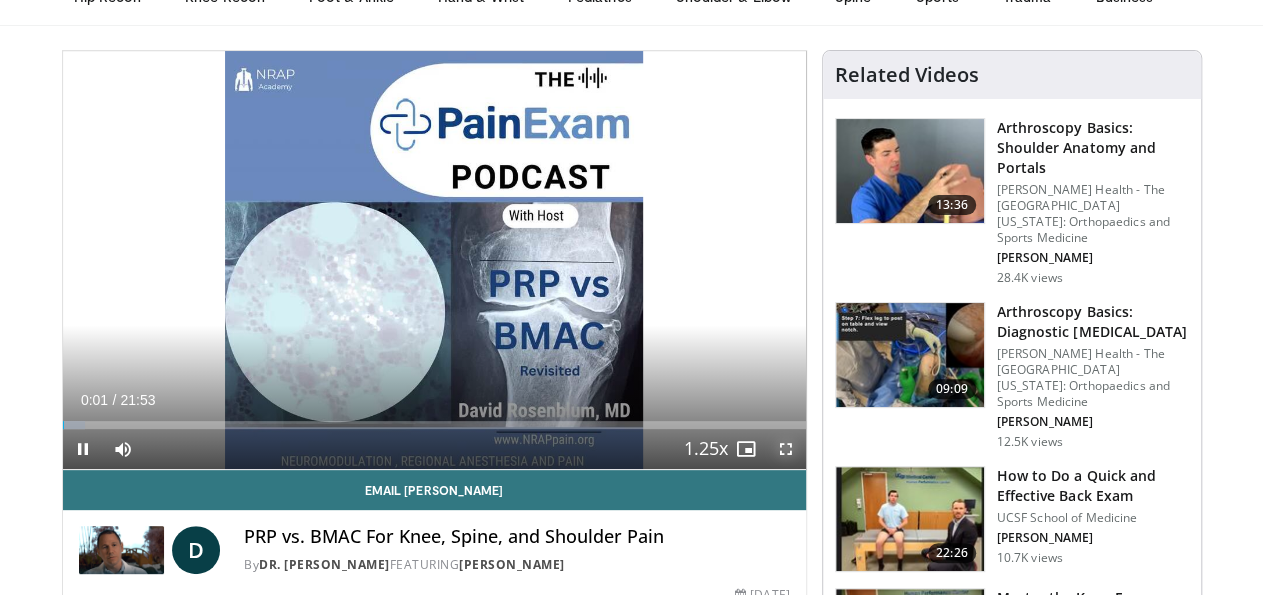 click at bounding box center (786, 449) 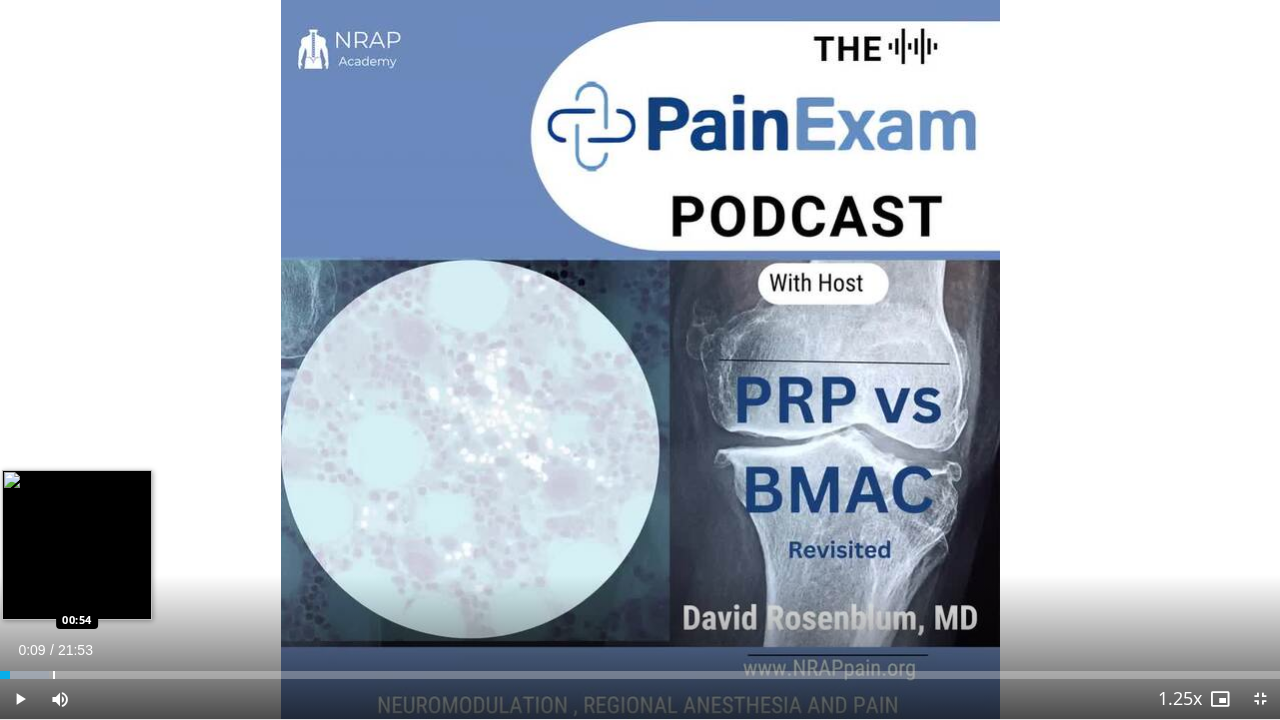 click on "Loaded :  3.79% 00:09 00:54" at bounding box center (640, 669) 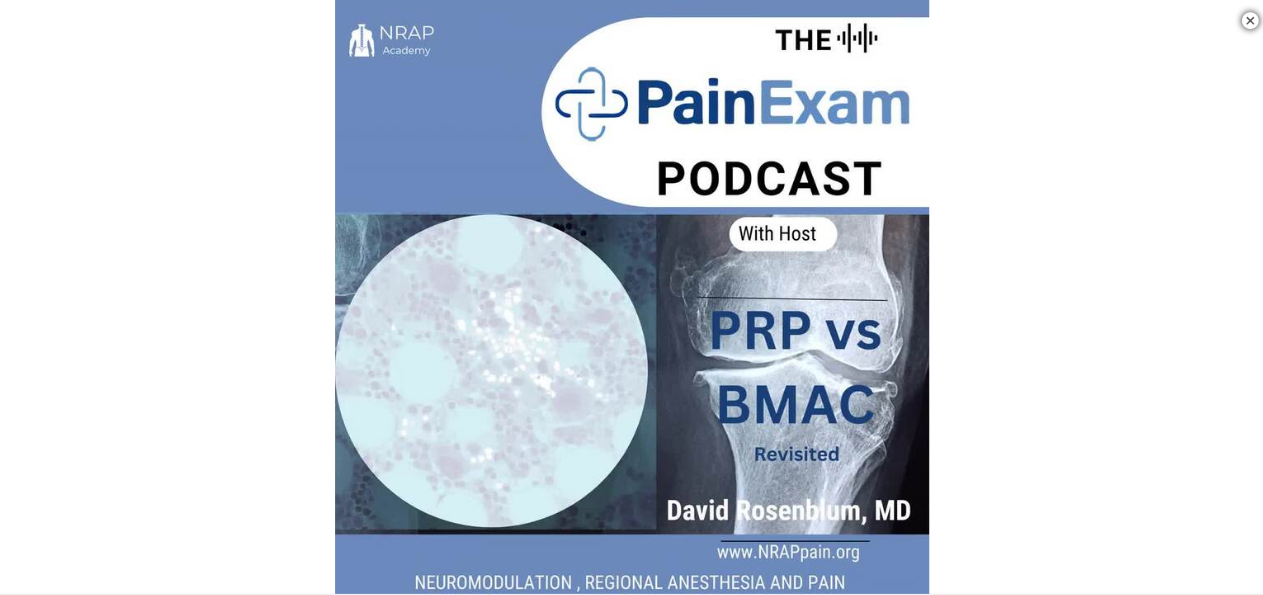 scroll, scrollTop: 728, scrollLeft: 0, axis: vertical 